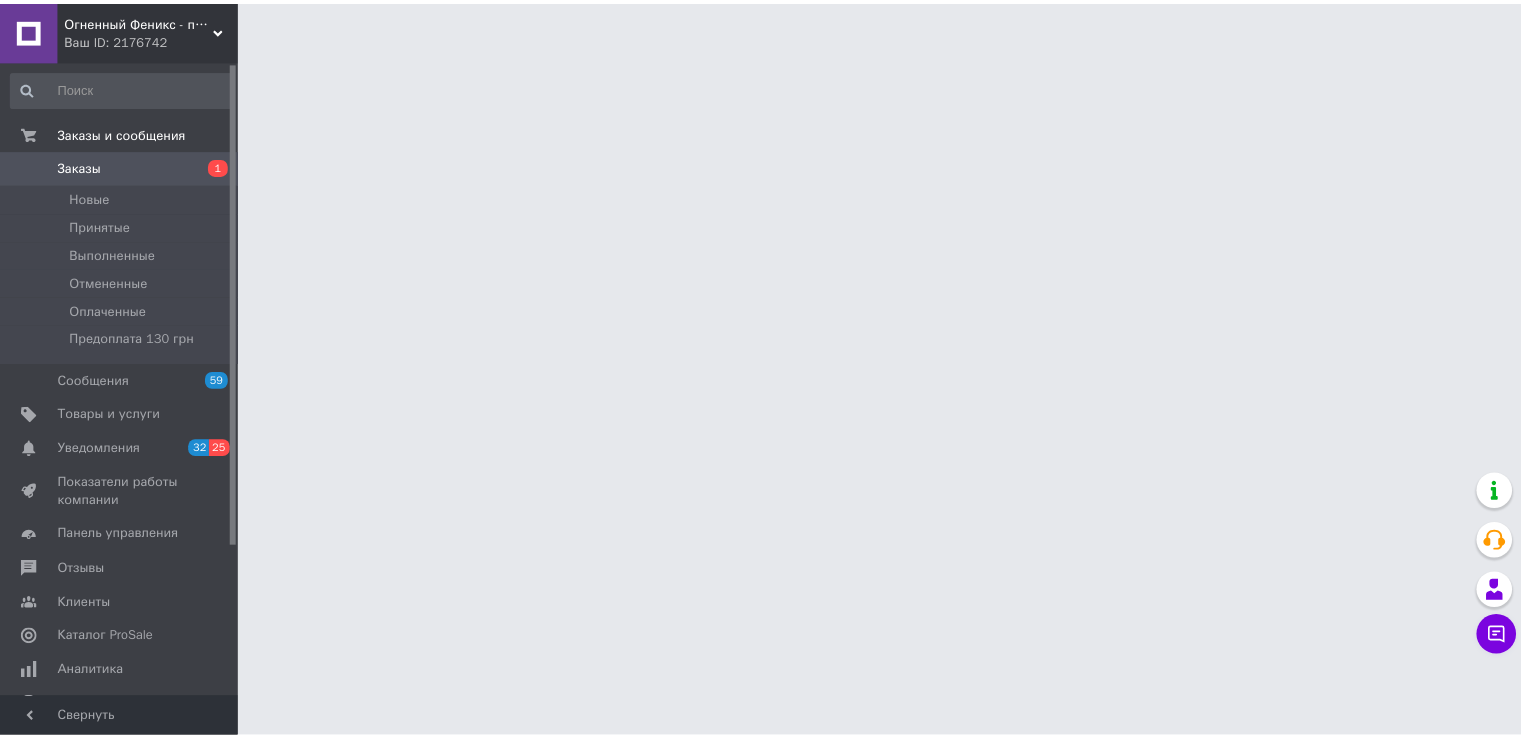 scroll, scrollTop: 0, scrollLeft: 0, axis: both 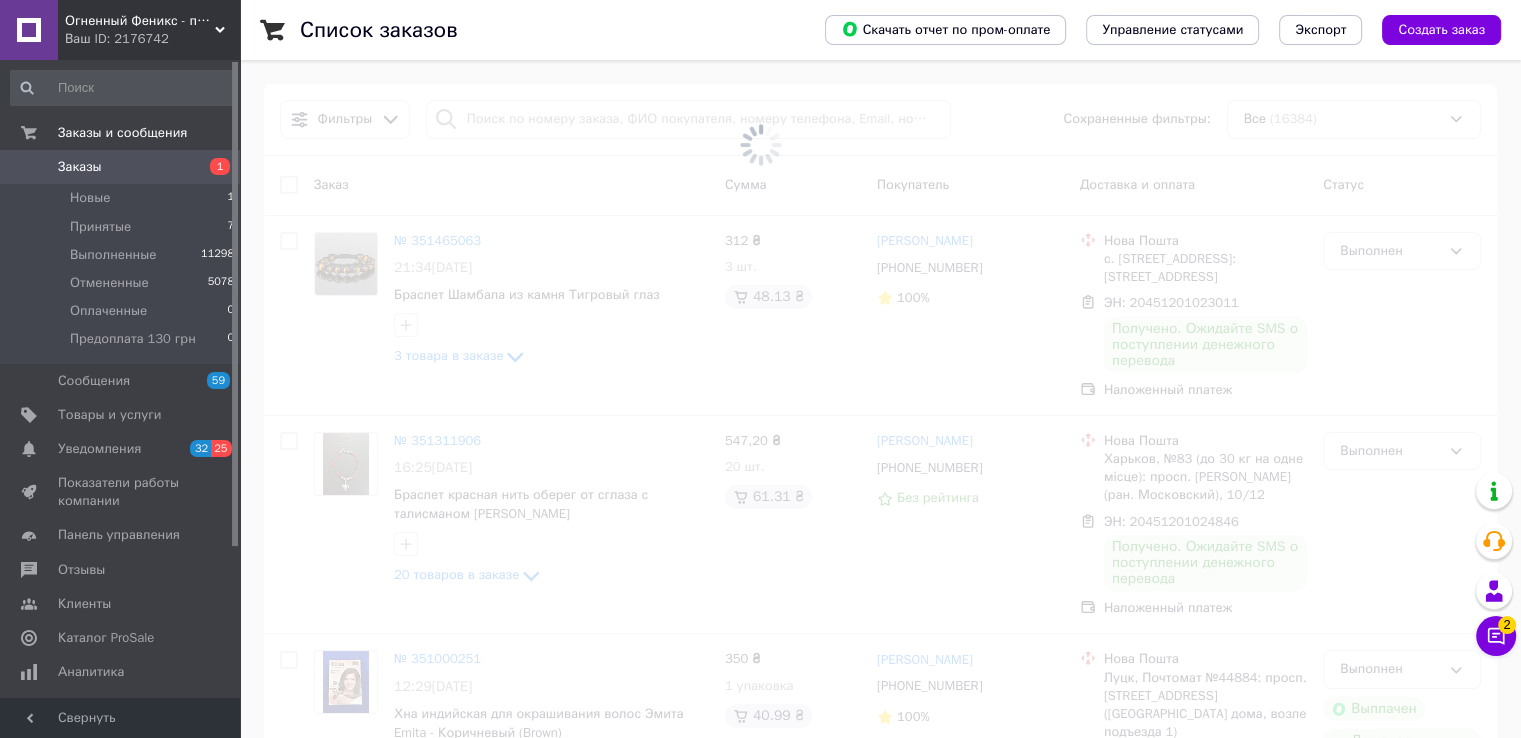 click on "Чат с покупателем 2" at bounding box center (1496, 636) 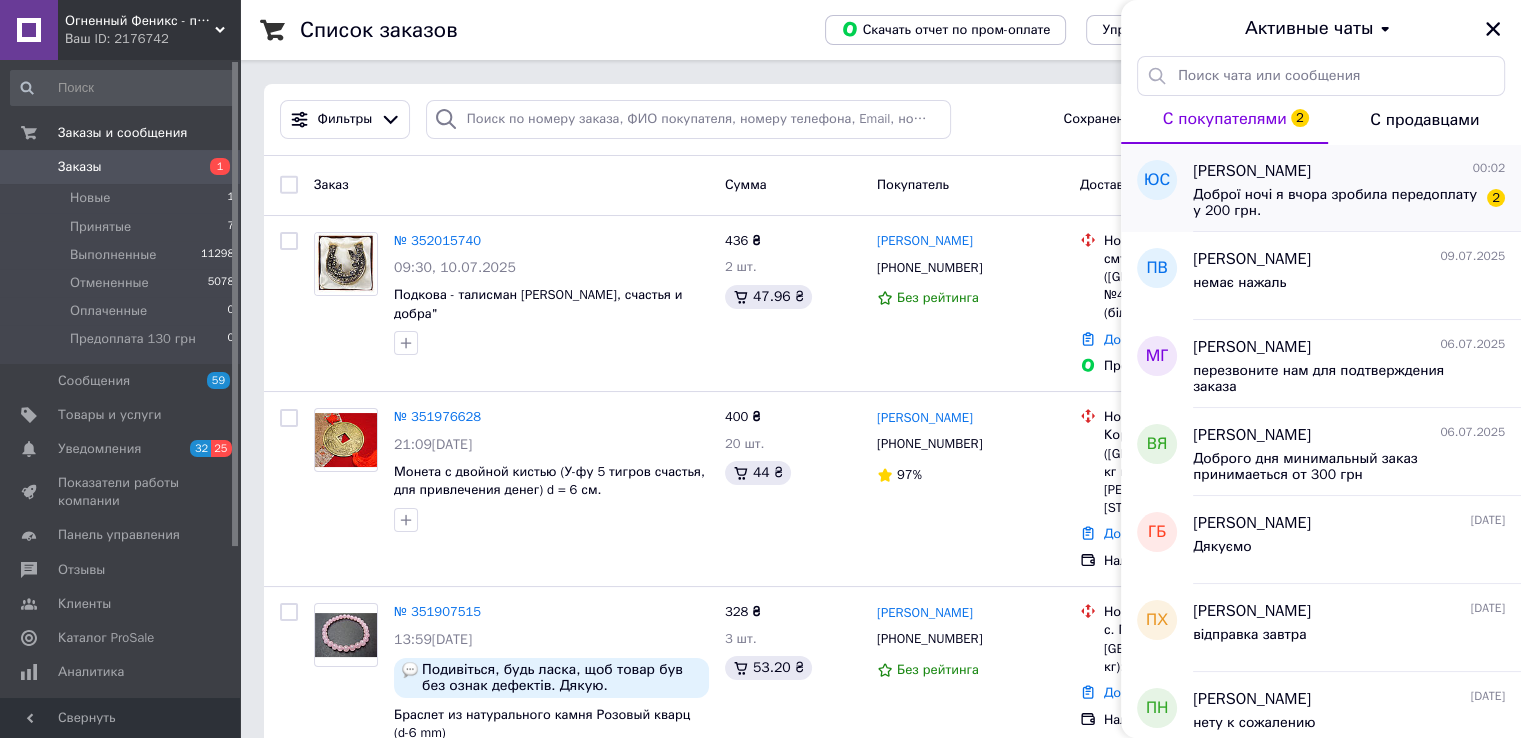 click on "Доброї ночі я вчора зробила передоплату у 200 грн." at bounding box center [1335, 203] 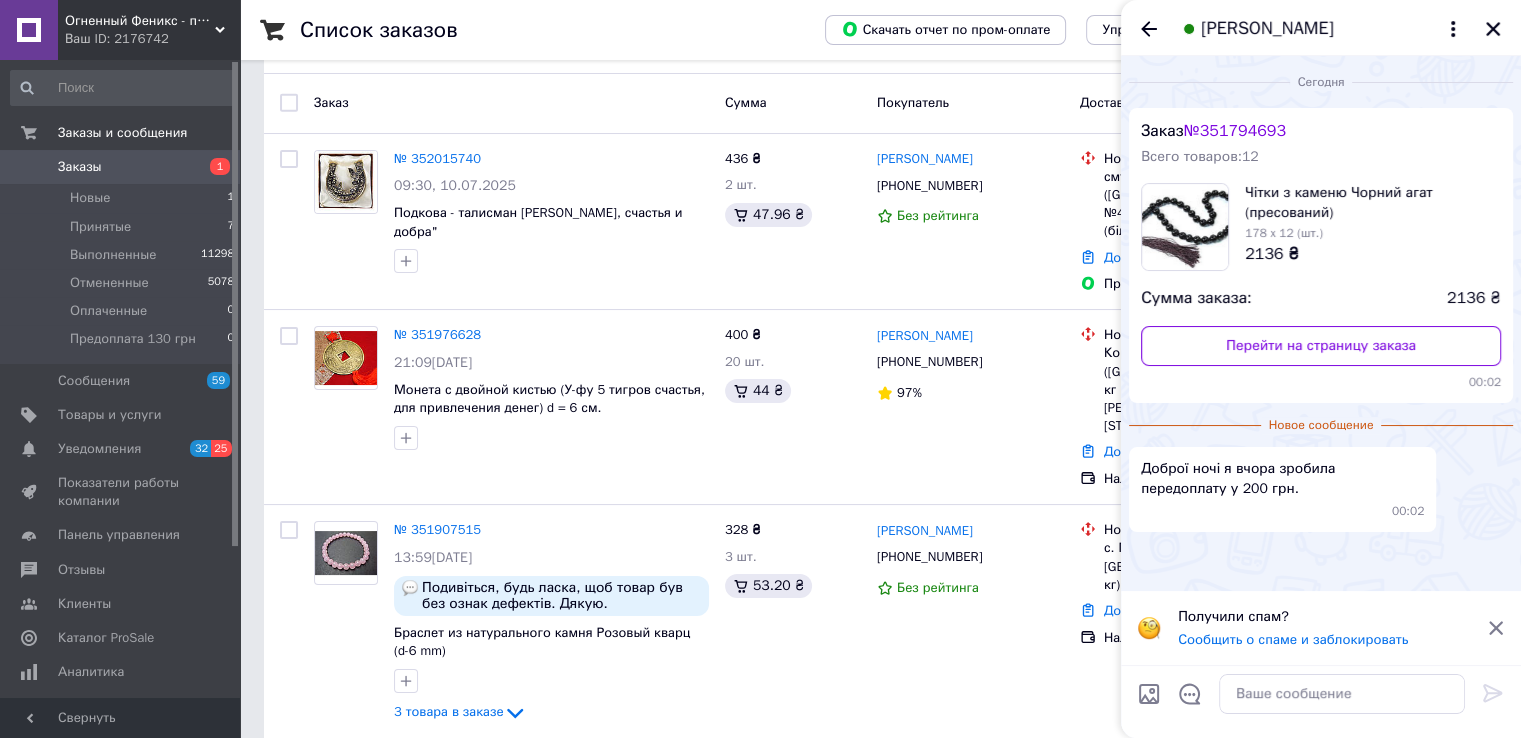 scroll, scrollTop: 300, scrollLeft: 0, axis: vertical 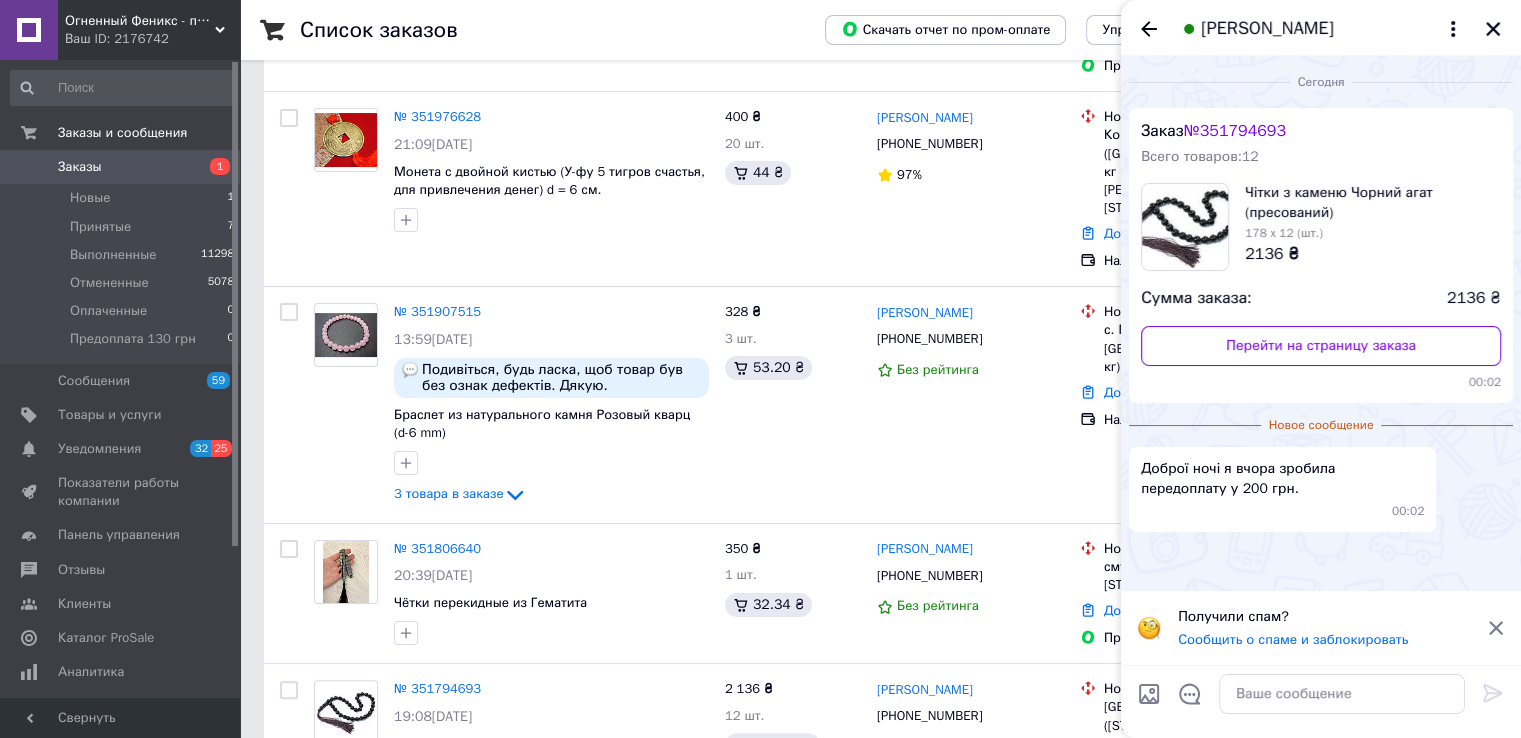 click 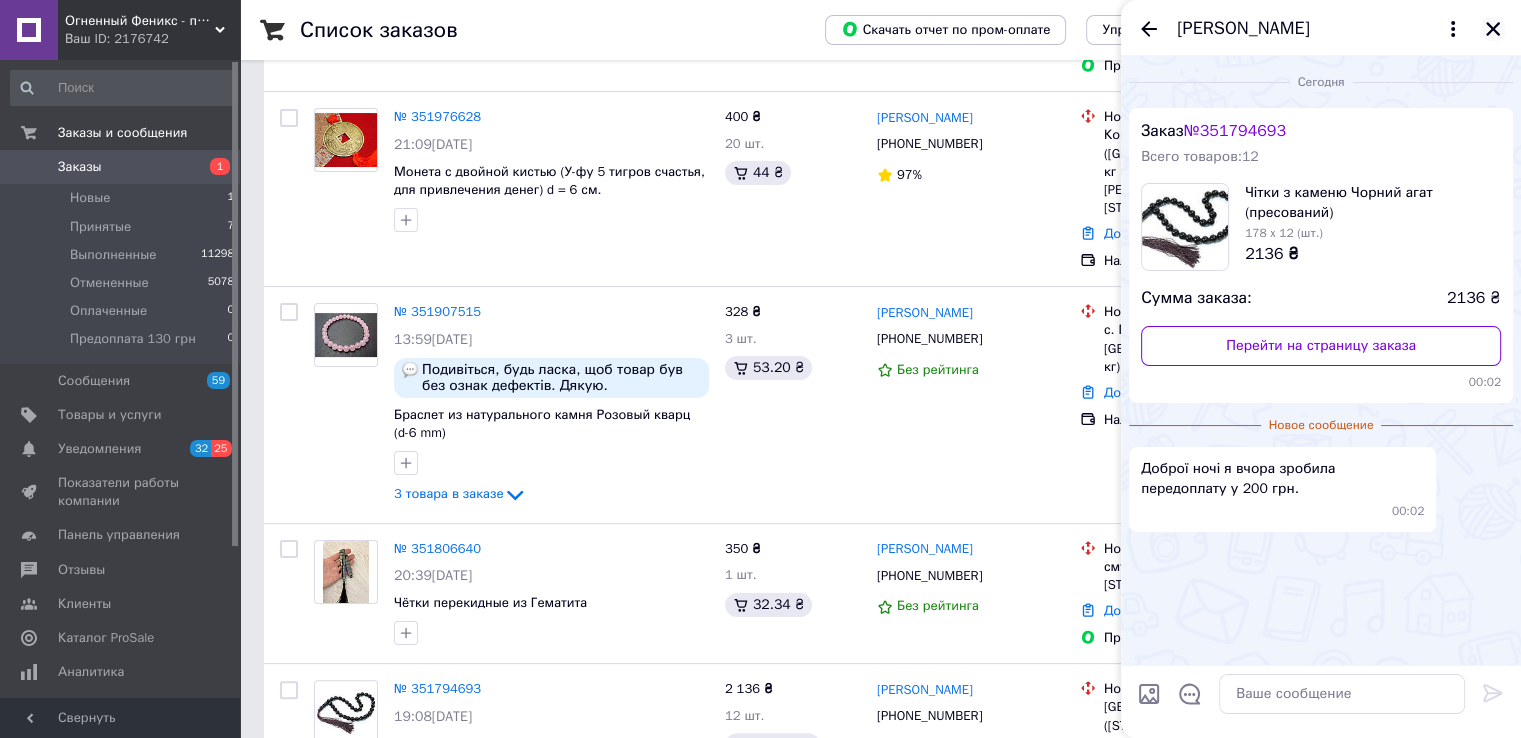 drag, startPoint x: 1496, startPoint y: 24, endPoint x: 1407, endPoint y: 95, distance: 113.85078 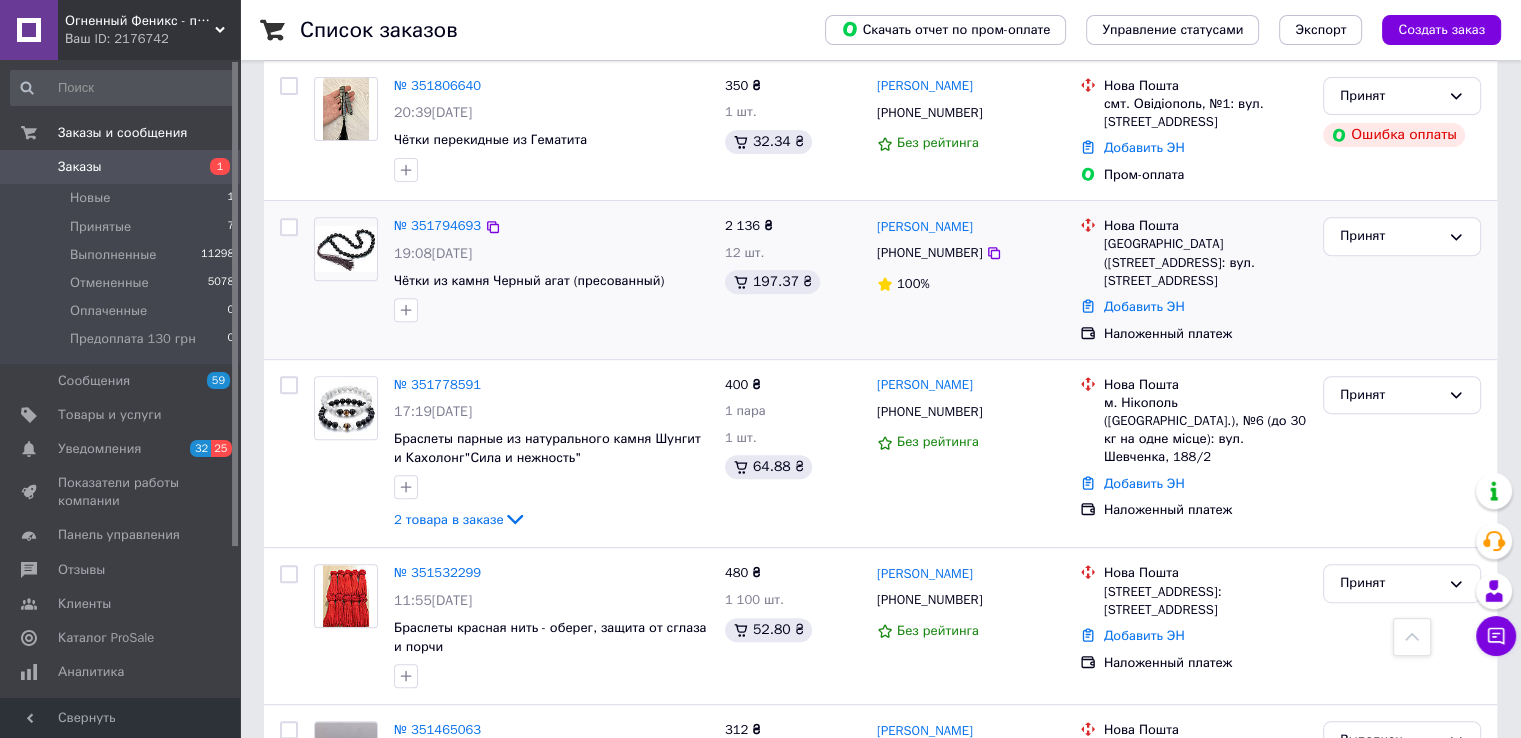 scroll, scrollTop: 600, scrollLeft: 0, axis: vertical 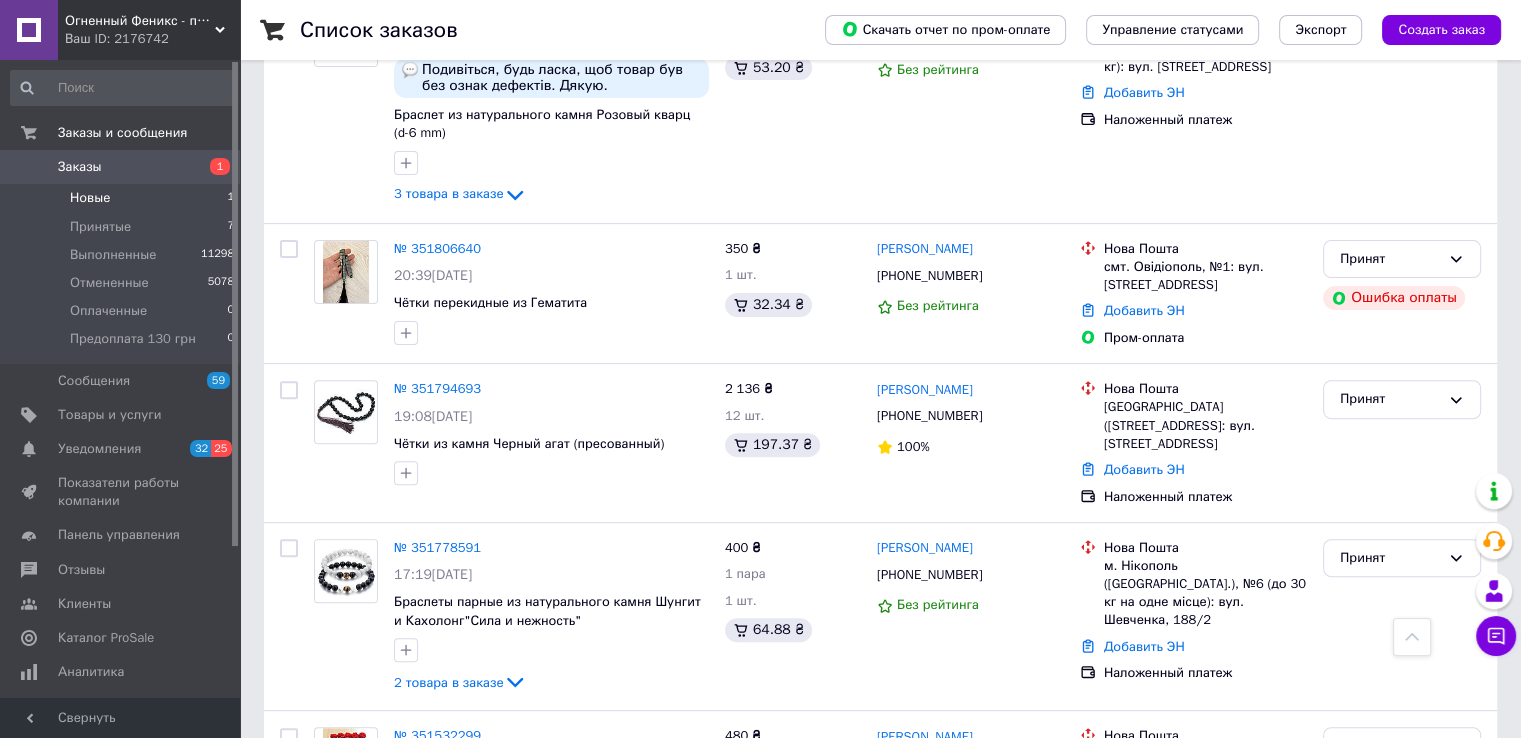 click on "Новые 1" at bounding box center (123, 198) 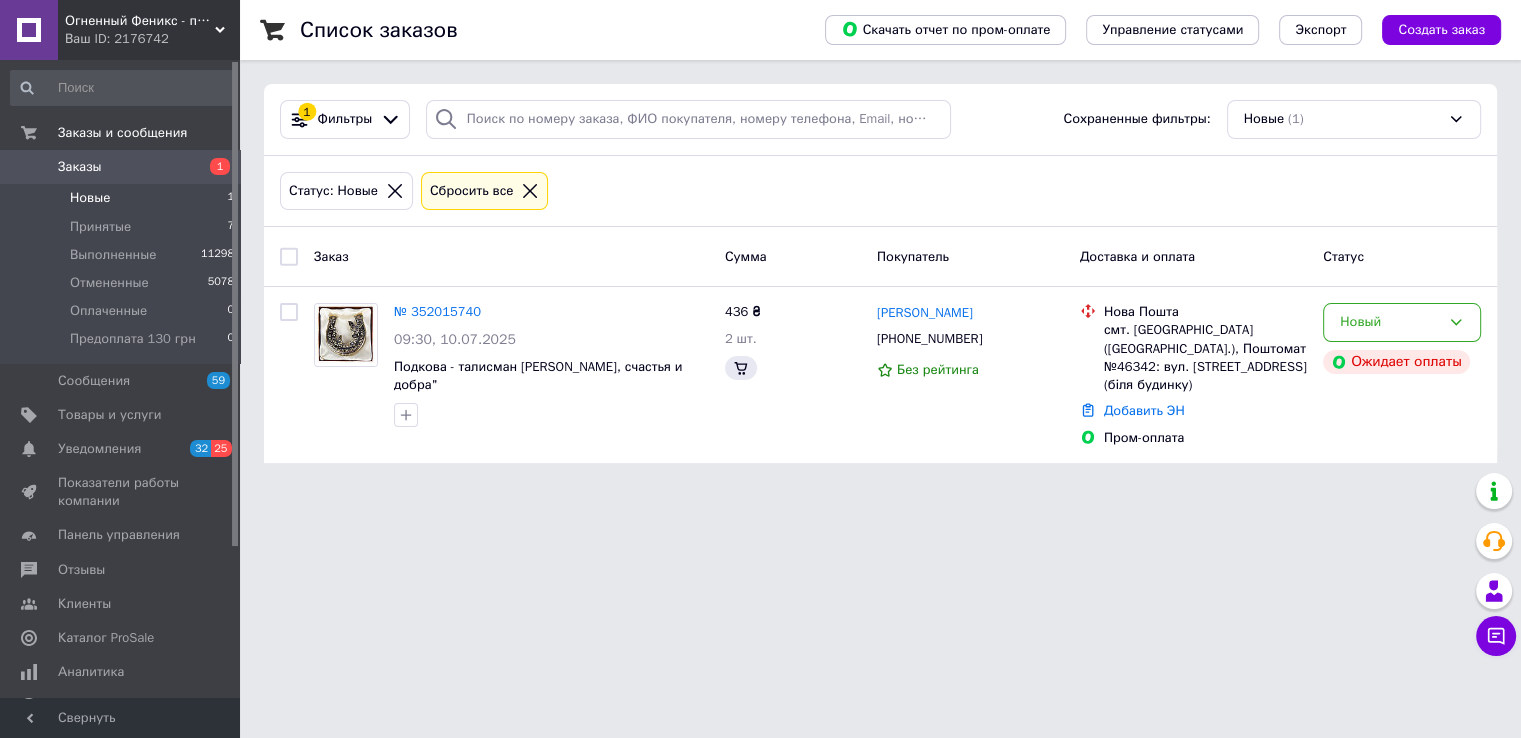 scroll, scrollTop: 0, scrollLeft: 0, axis: both 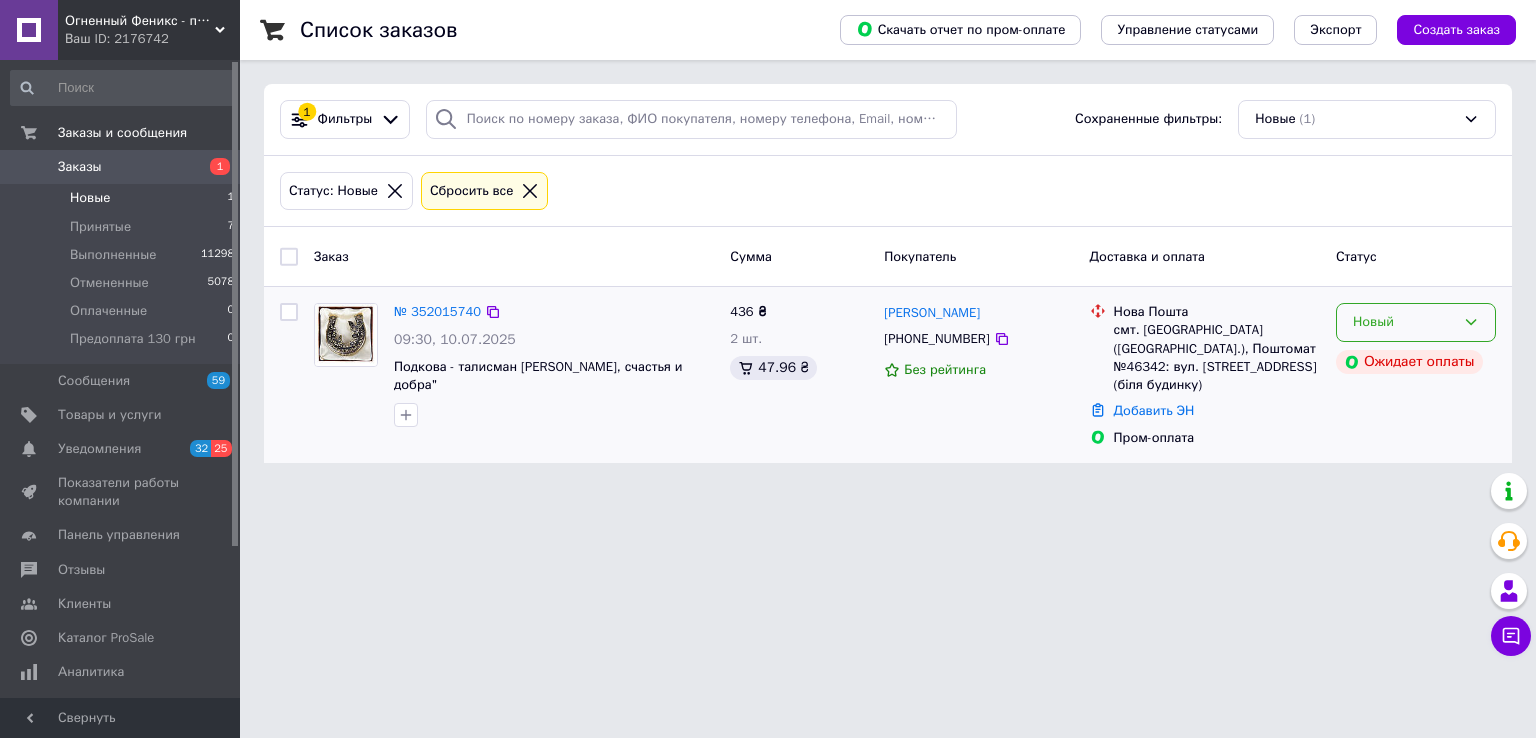 click on "Новый" at bounding box center (1416, 322) 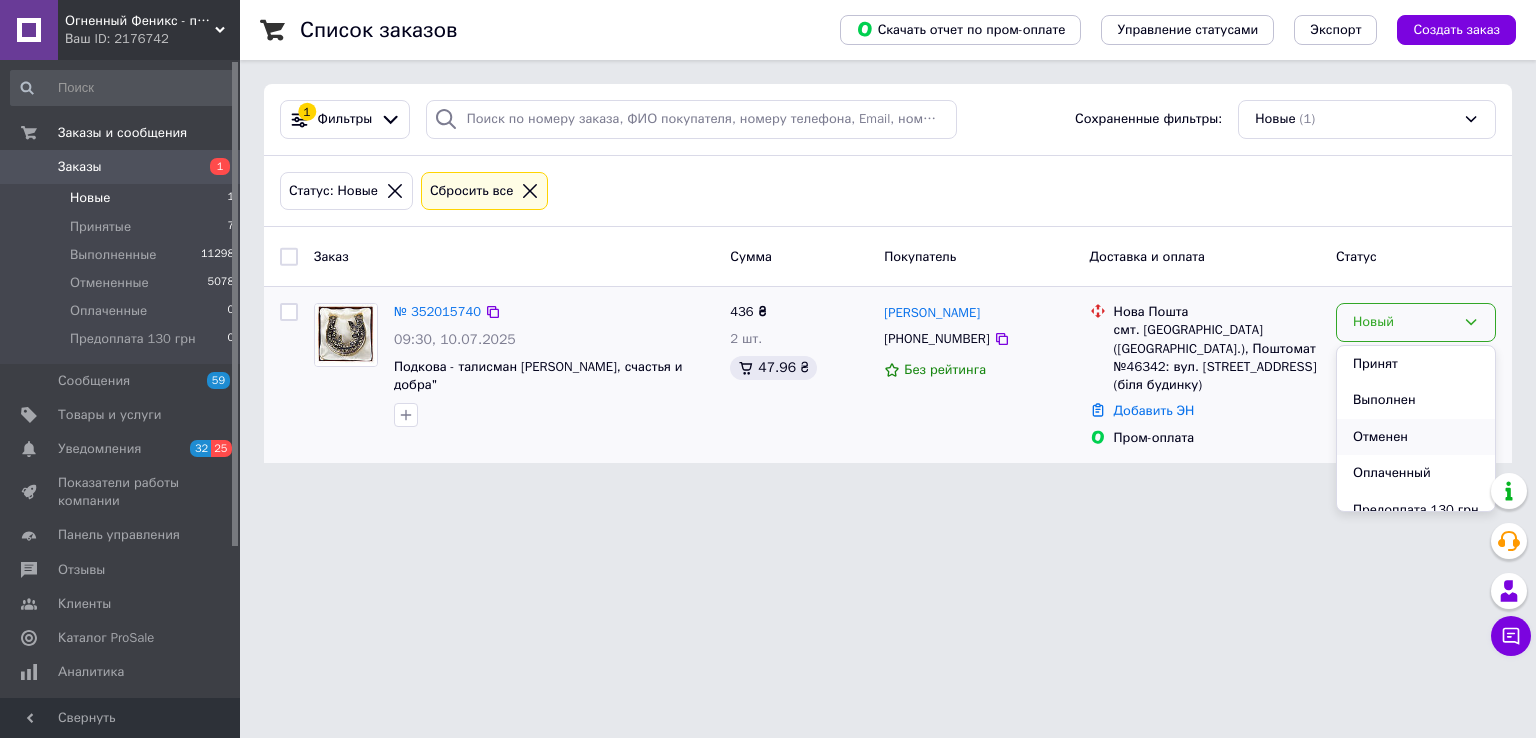 click on "Отменен" at bounding box center [1416, 437] 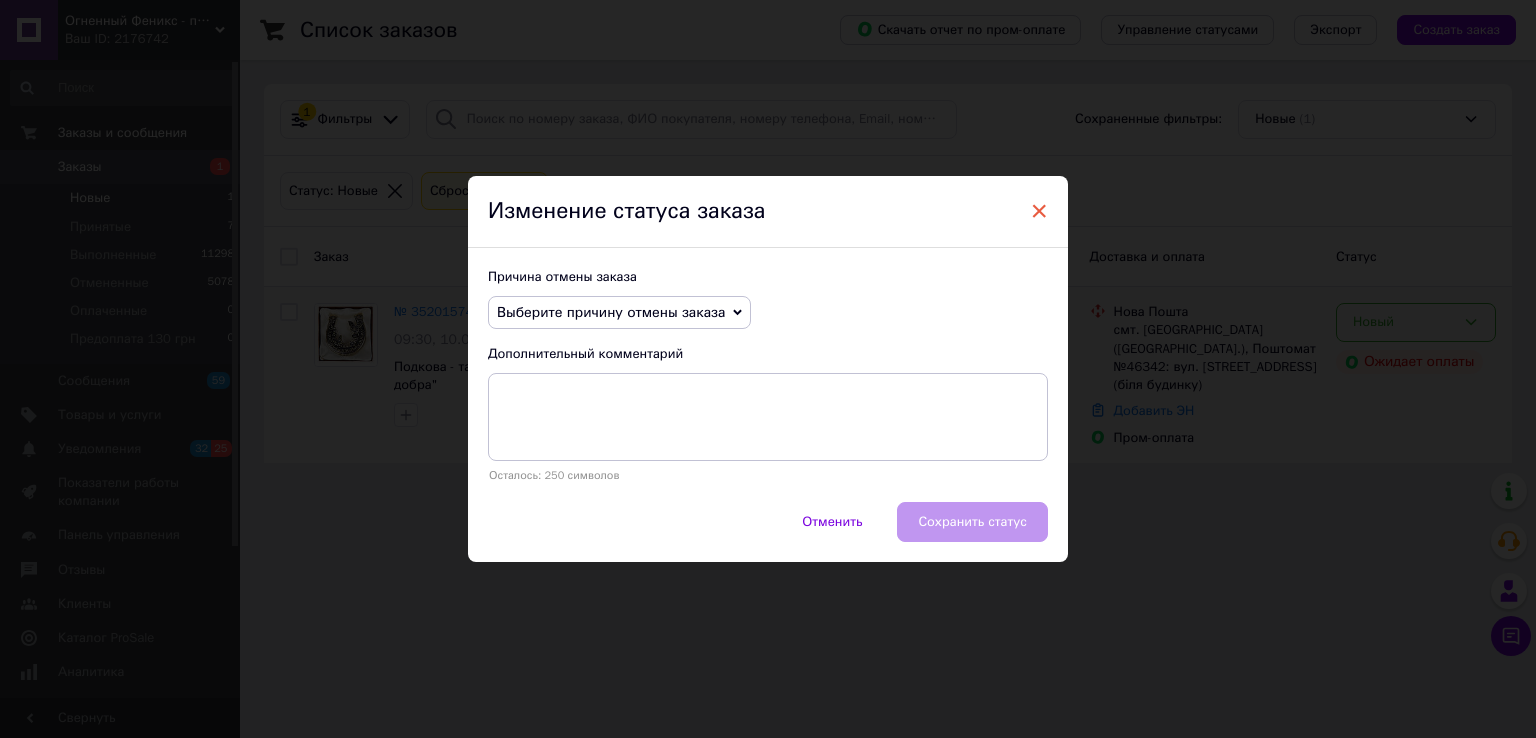 click on "×" at bounding box center (1039, 211) 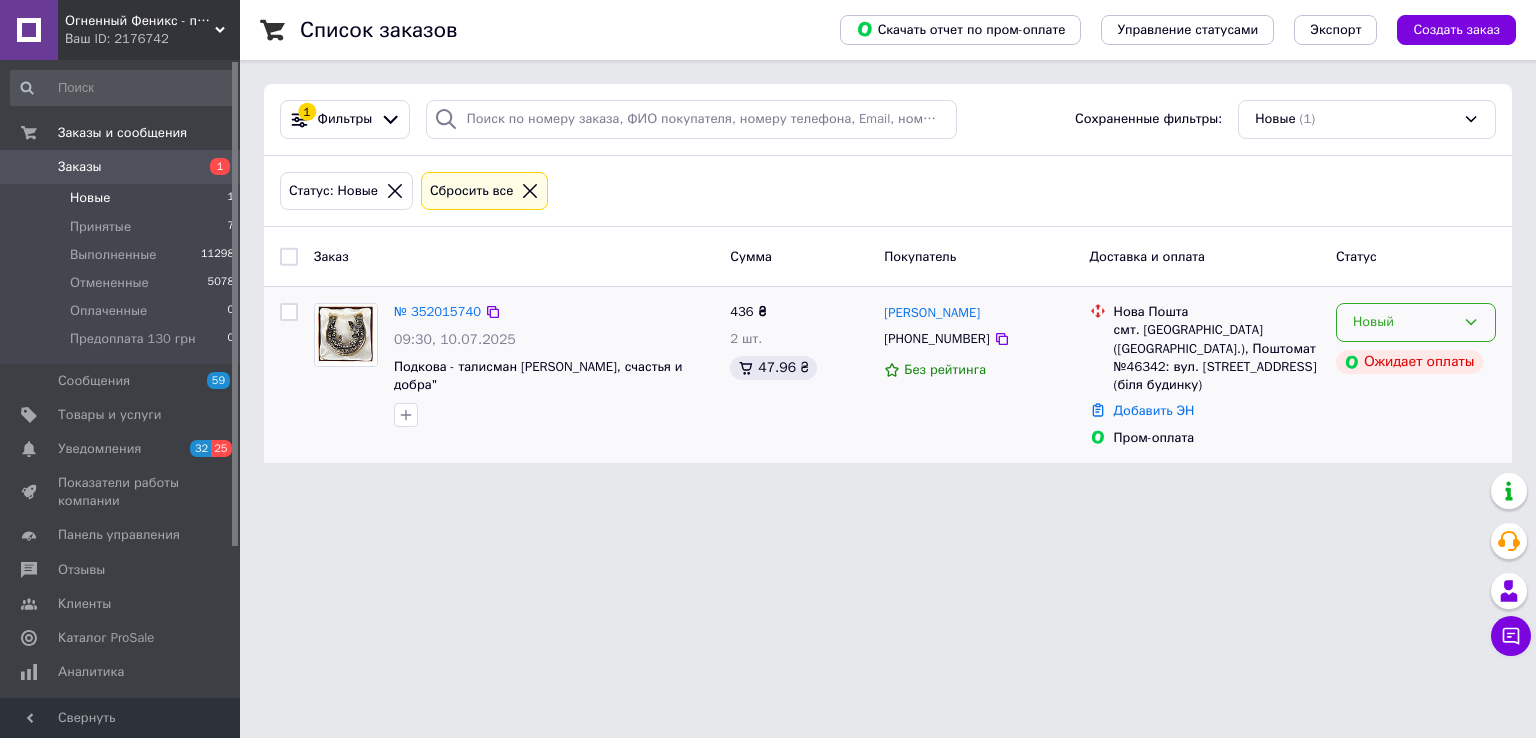 click on "Новый" at bounding box center (1416, 322) 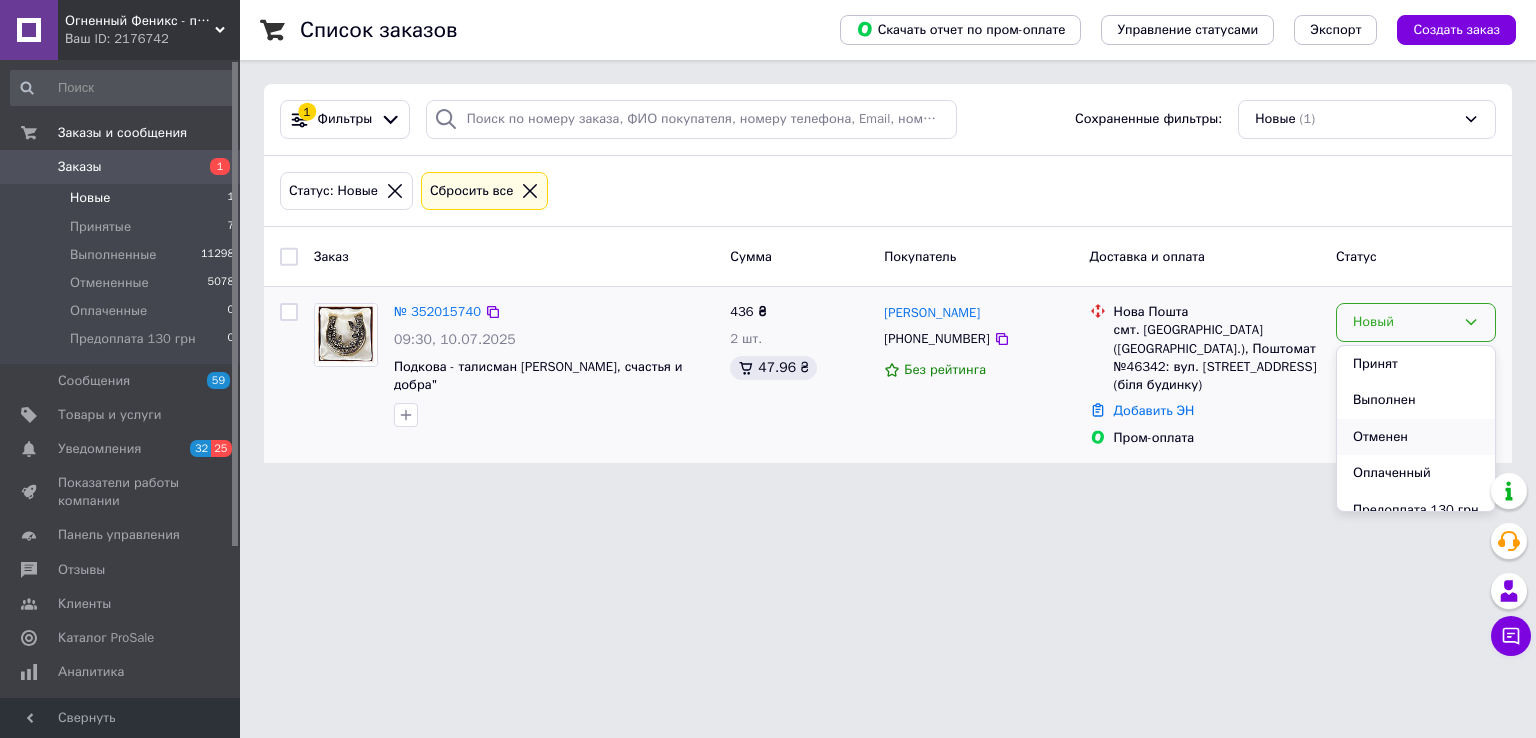 click on "Отменен" at bounding box center (1416, 437) 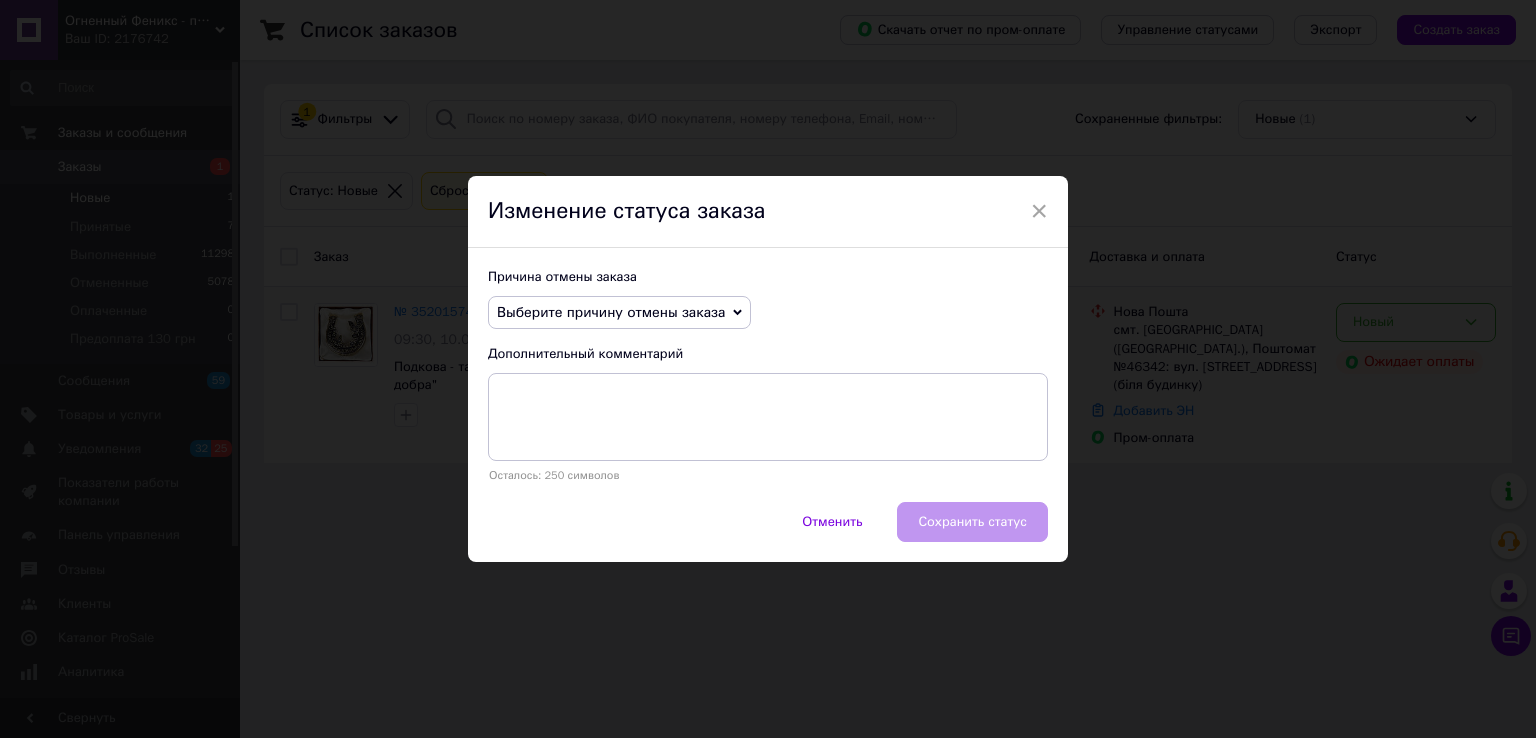 click on "Выберите причину отмены заказа" at bounding box center [611, 312] 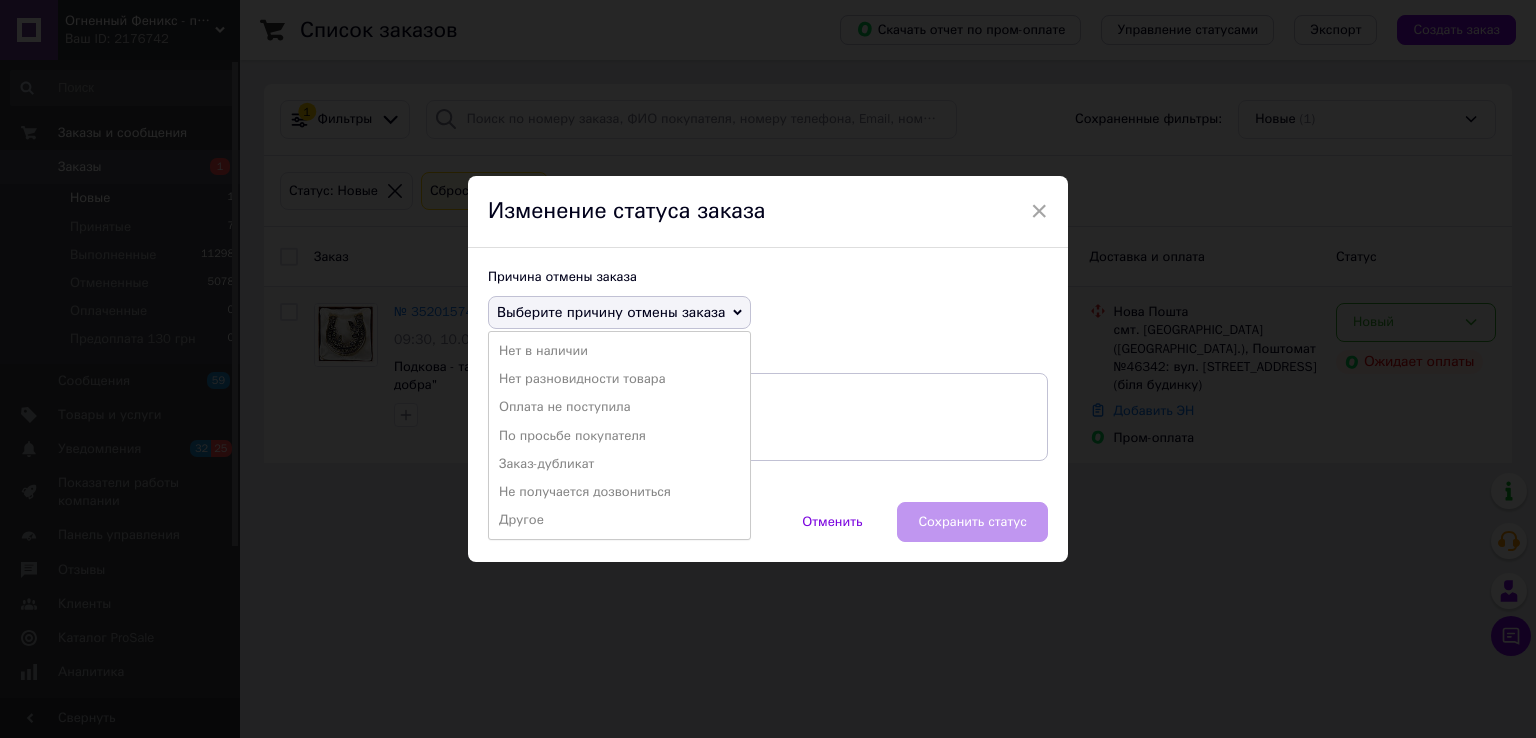 click on "Оплата не поступила" at bounding box center [619, 407] 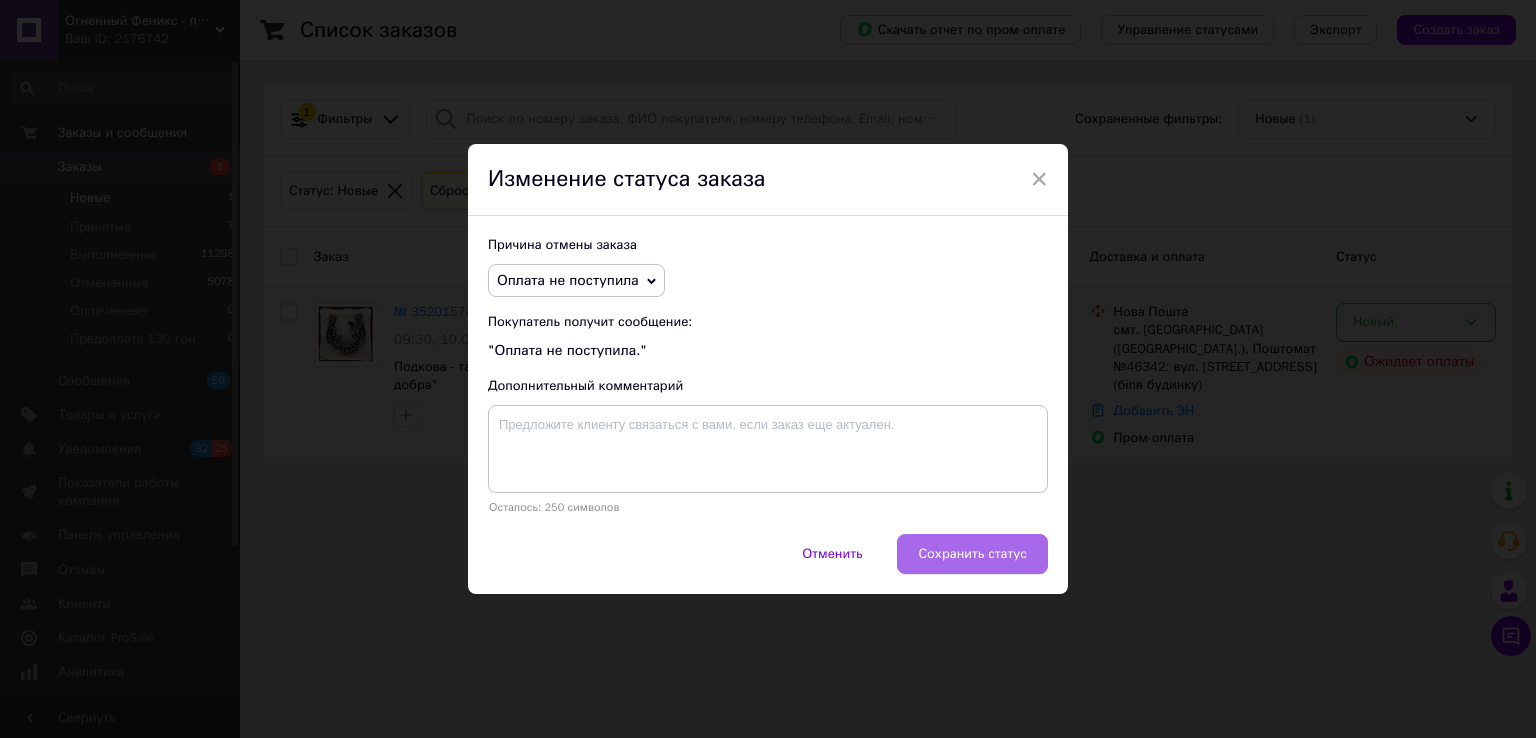 click on "× Изменение статуса заказа Причина отмены заказа Оплата не поступила Нет в наличии Нет разновидности товара По просьбе покупателя Заказ-дубликат Не получается дозвониться Другое Покупатель получит сообщение: "Оплата не поступила." Дополнительный комментарий Осталось: 250 символов Отменить   Сохранить статус" at bounding box center [768, 369] 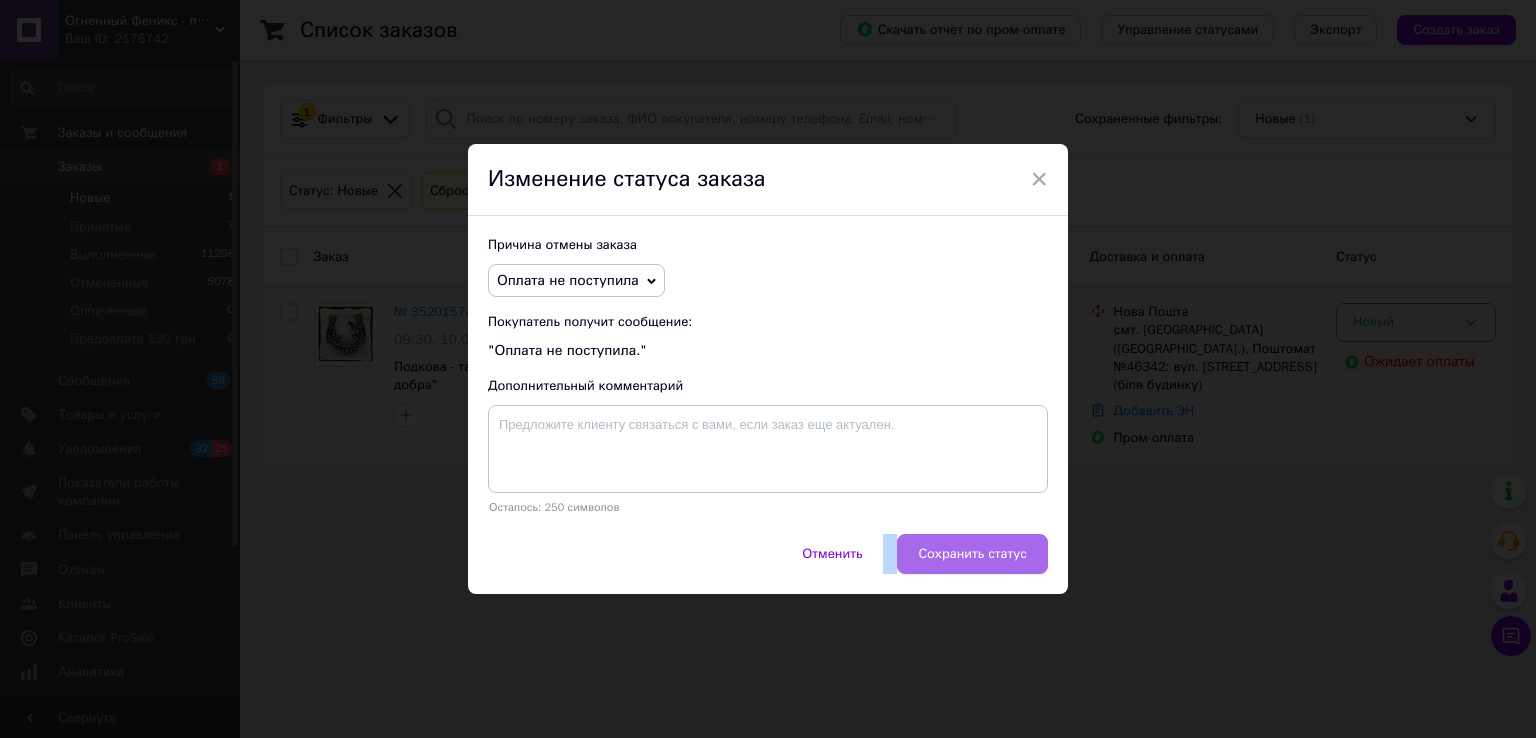 click on "Сохранить статус" at bounding box center [972, 554] 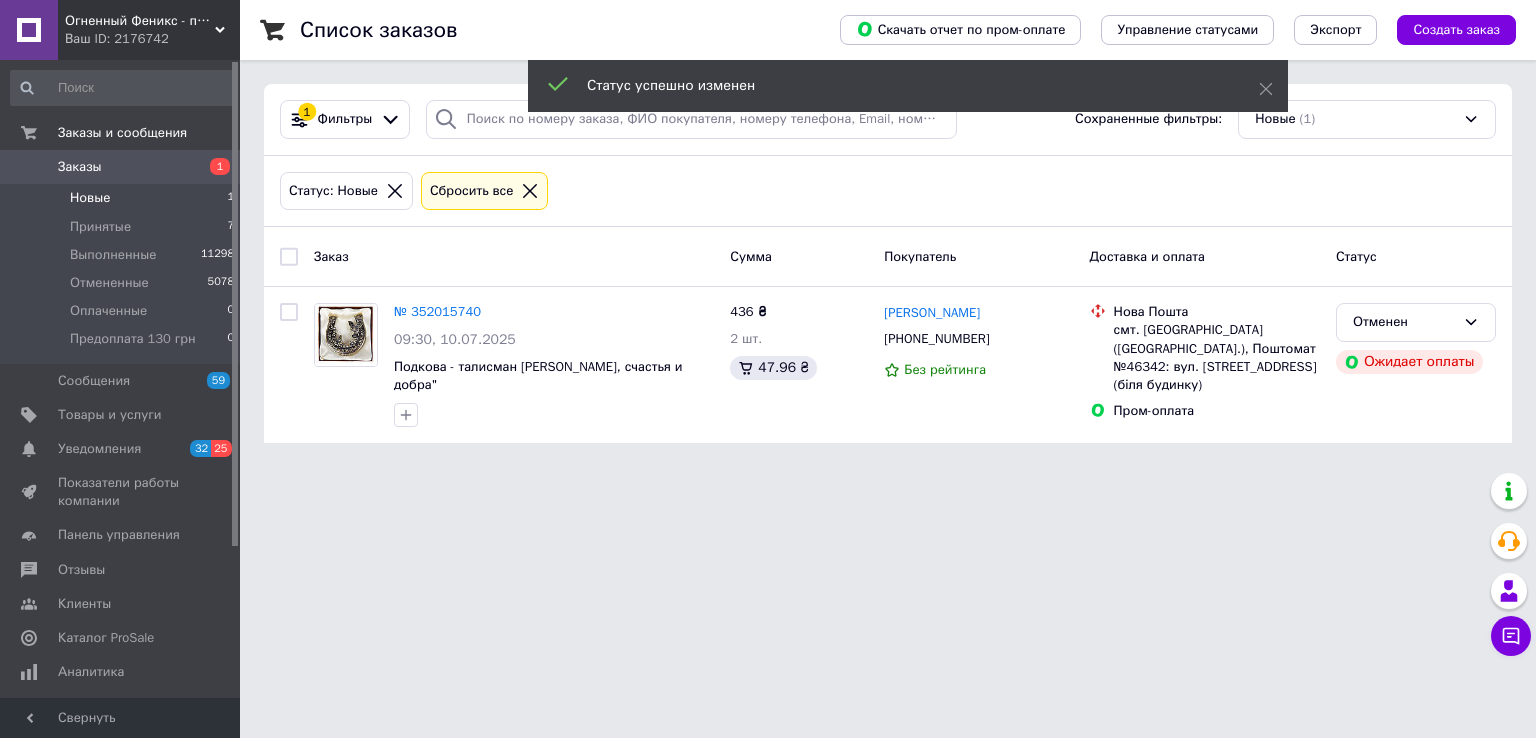 click on "№ 352015740" at bounding box center (437, 311) 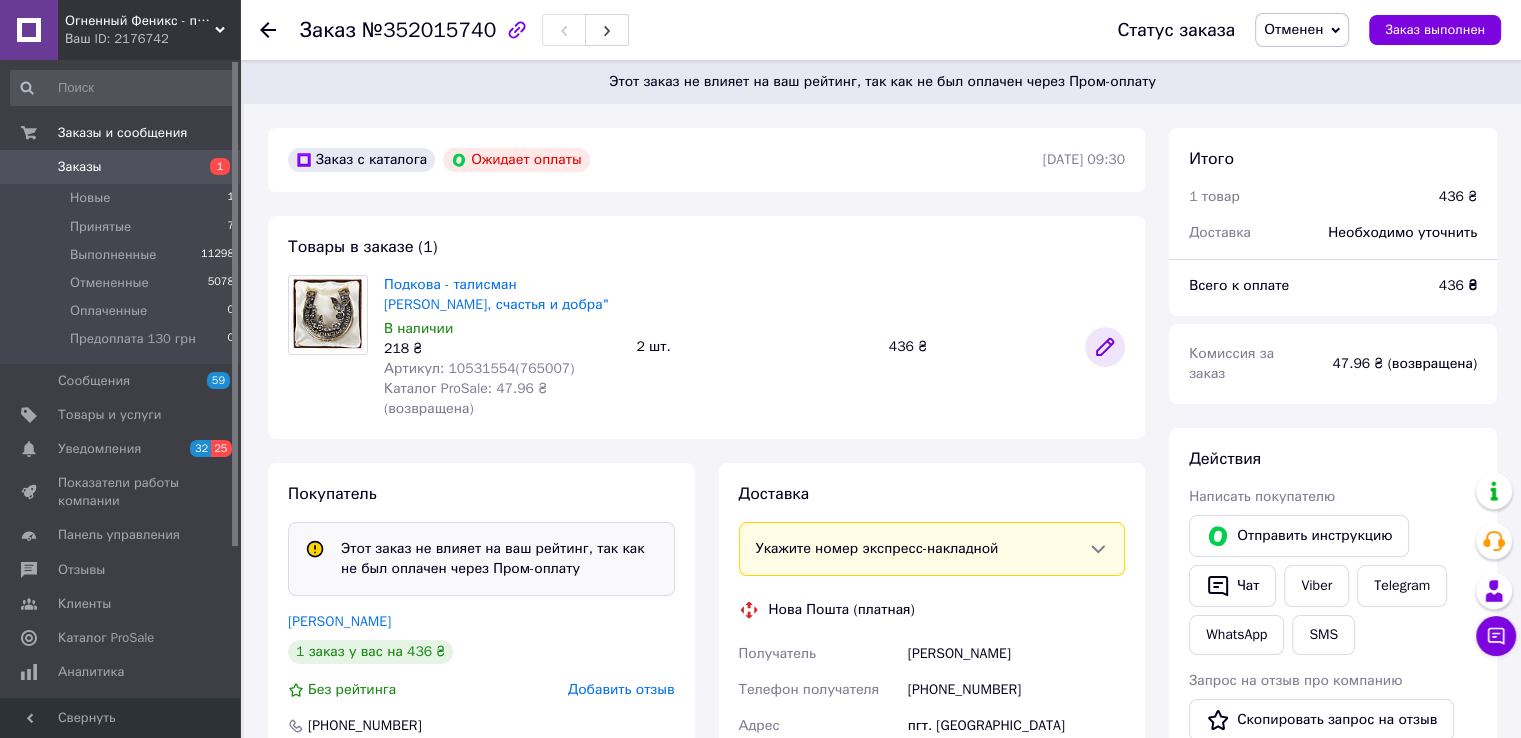 click 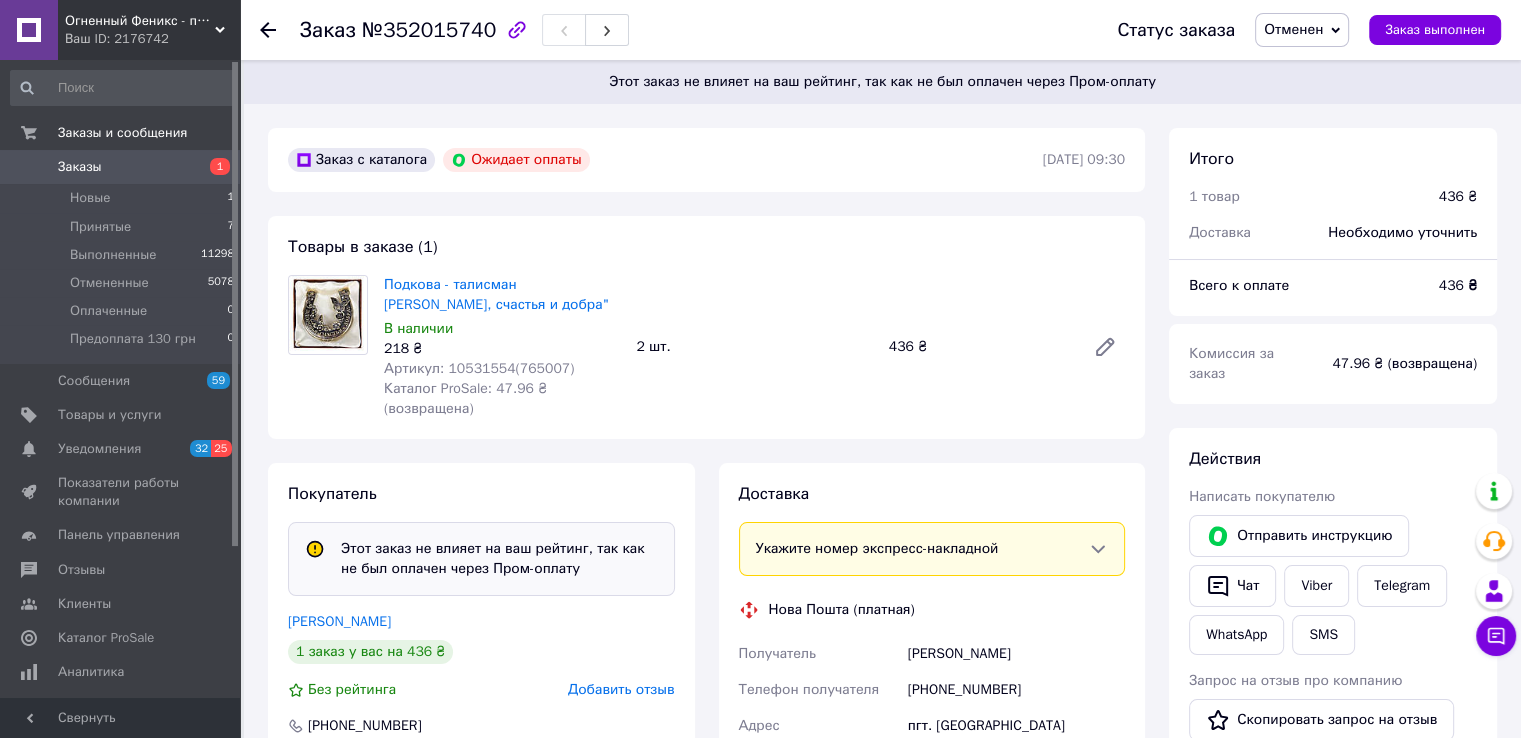 click 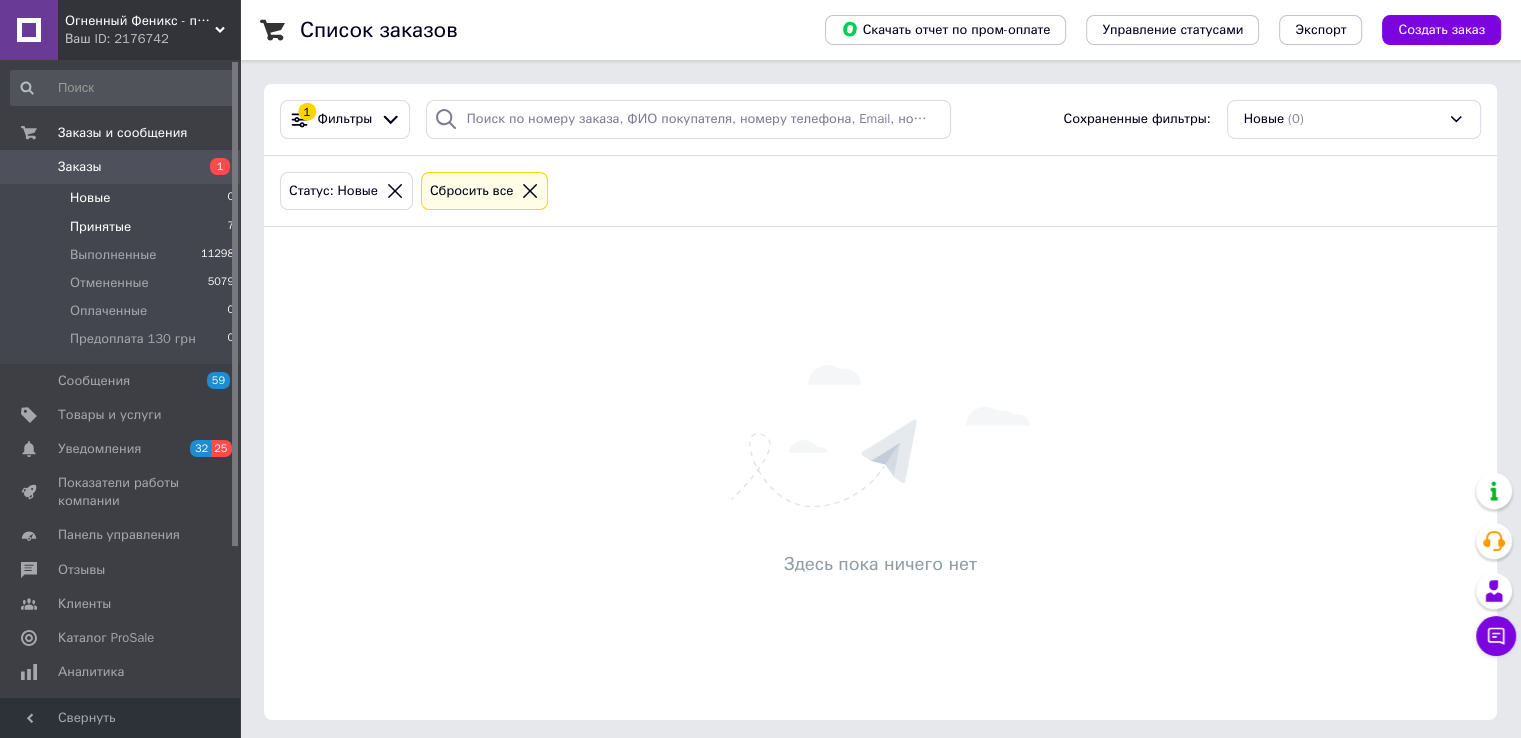 click on "Принятые" at bounding box center [100, 227] 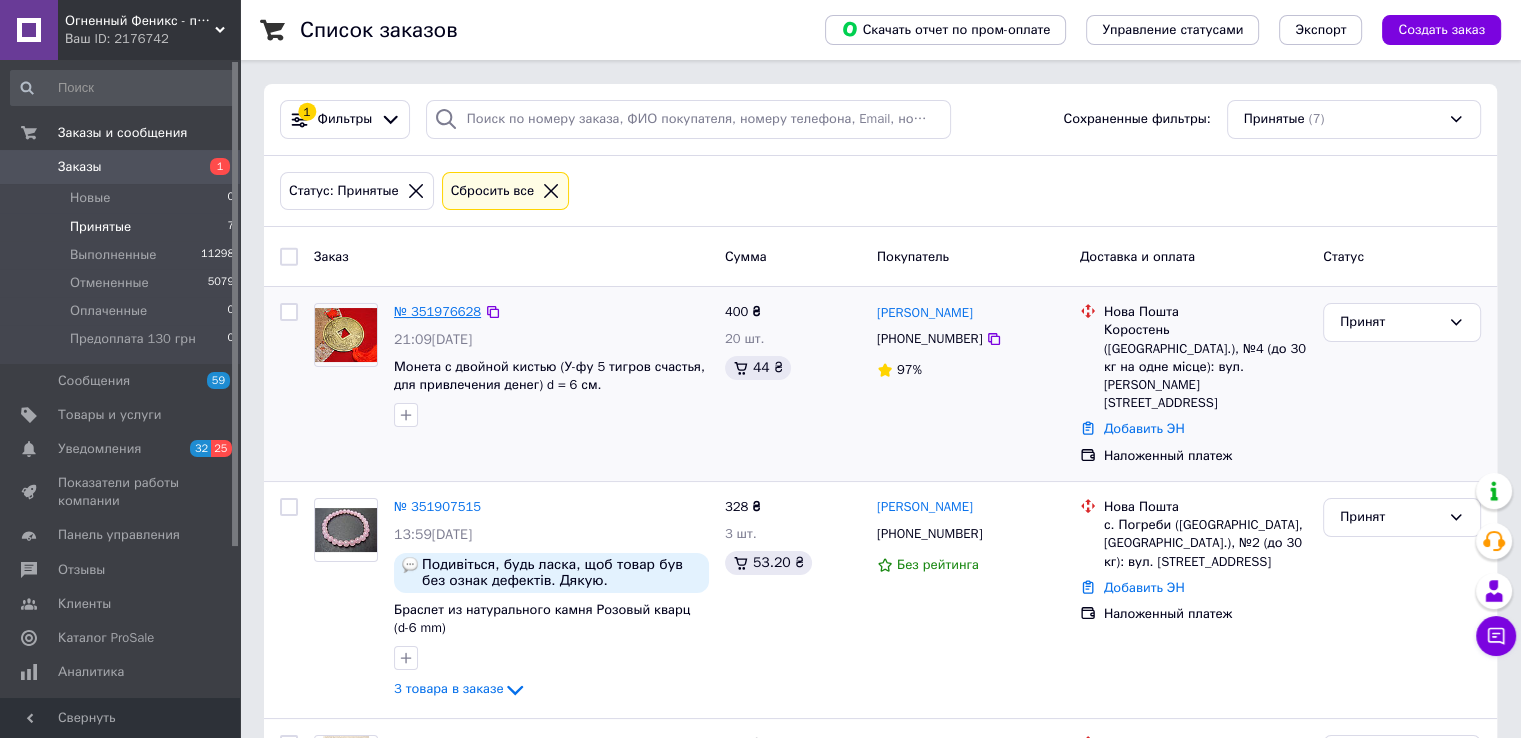 click on "№ 351976628" at bounding box center [437, 311] 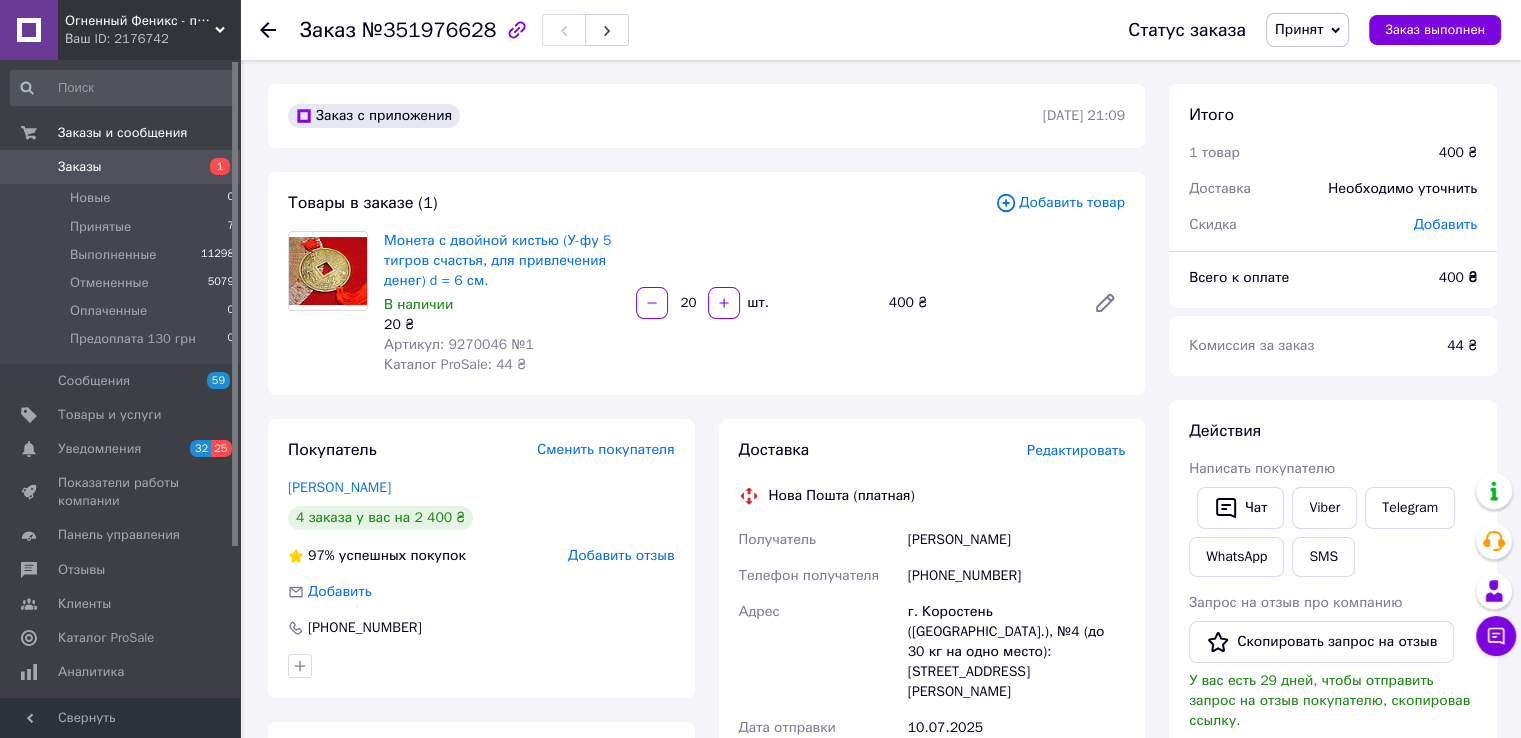 click on "Артикул: 9270046 №1" at bounding box center (459, 344) 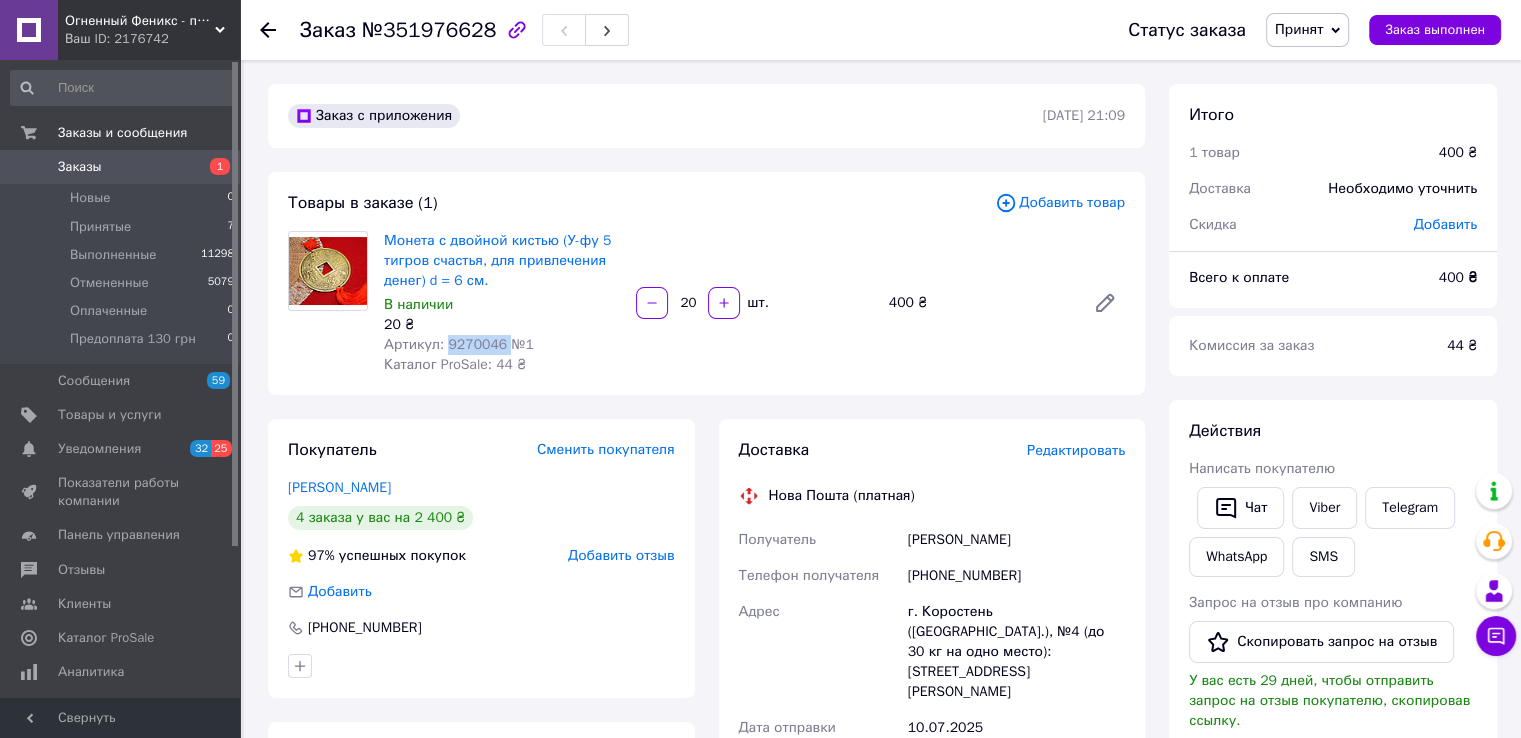 click on "Артикул: 9270046 №1" at bounding box center (459, 344) 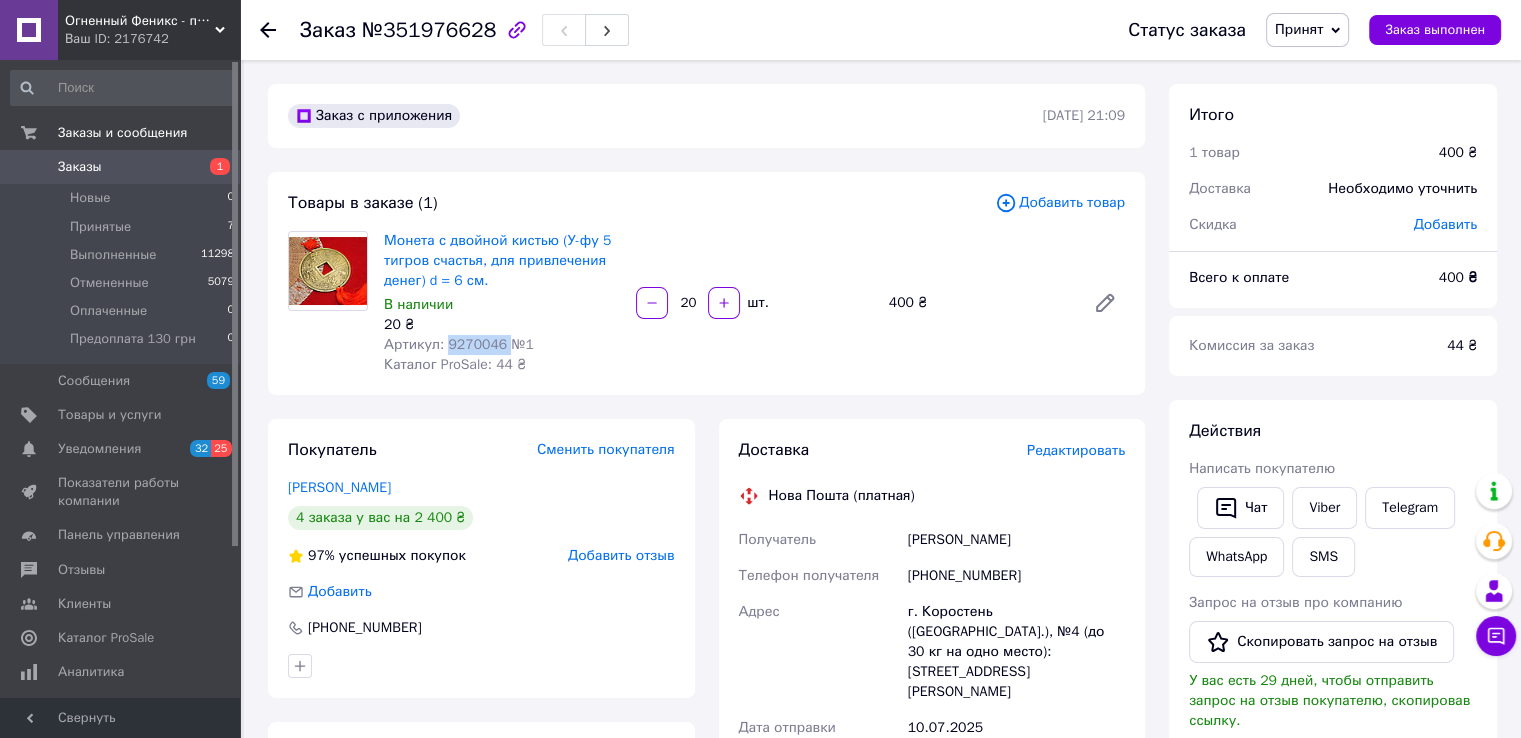 copy on "9270046" 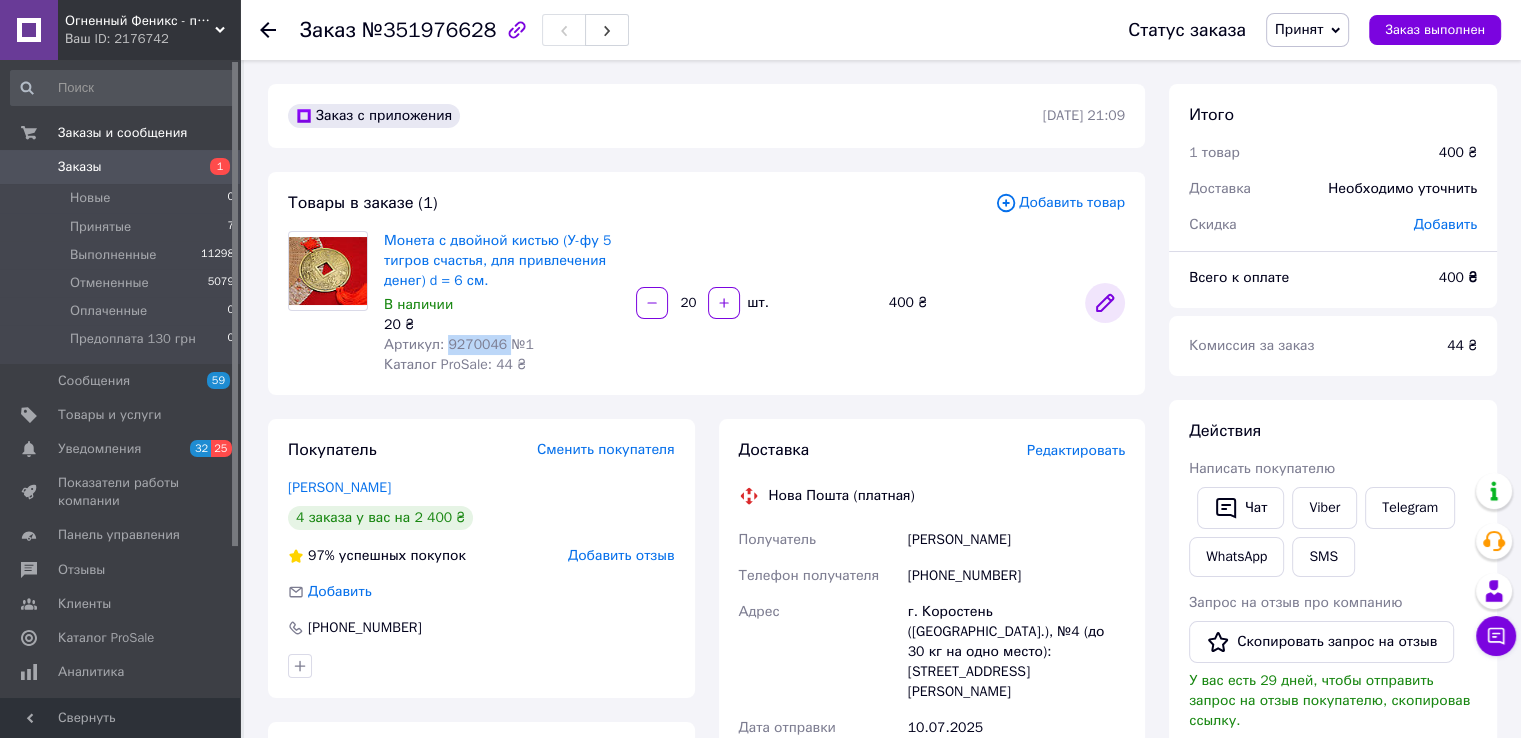 click 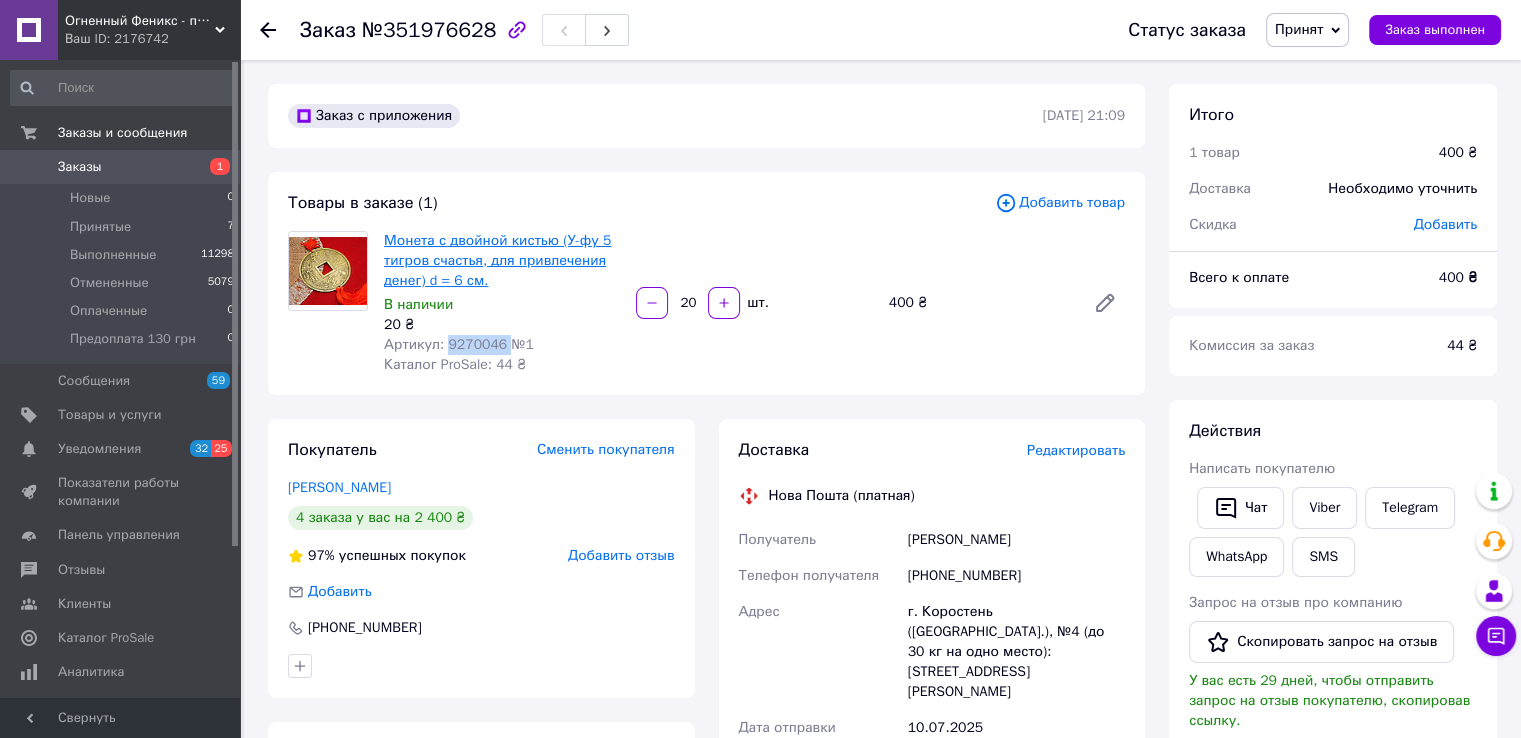 click on "Монета с двойной кистью (У-фу 5 тигров счастья, для привлечения денег) d = 6 см." at bounding box center (497, 260) 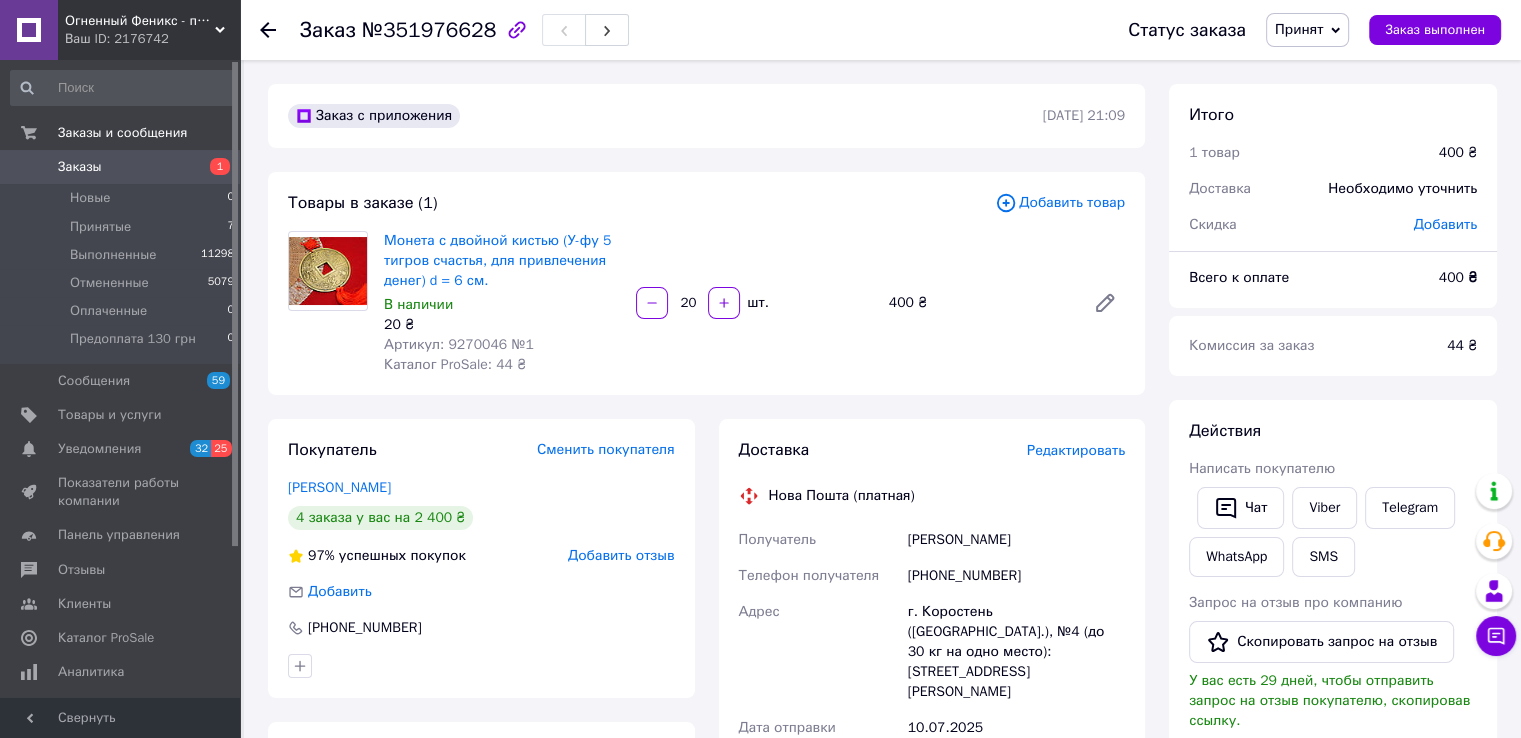 click 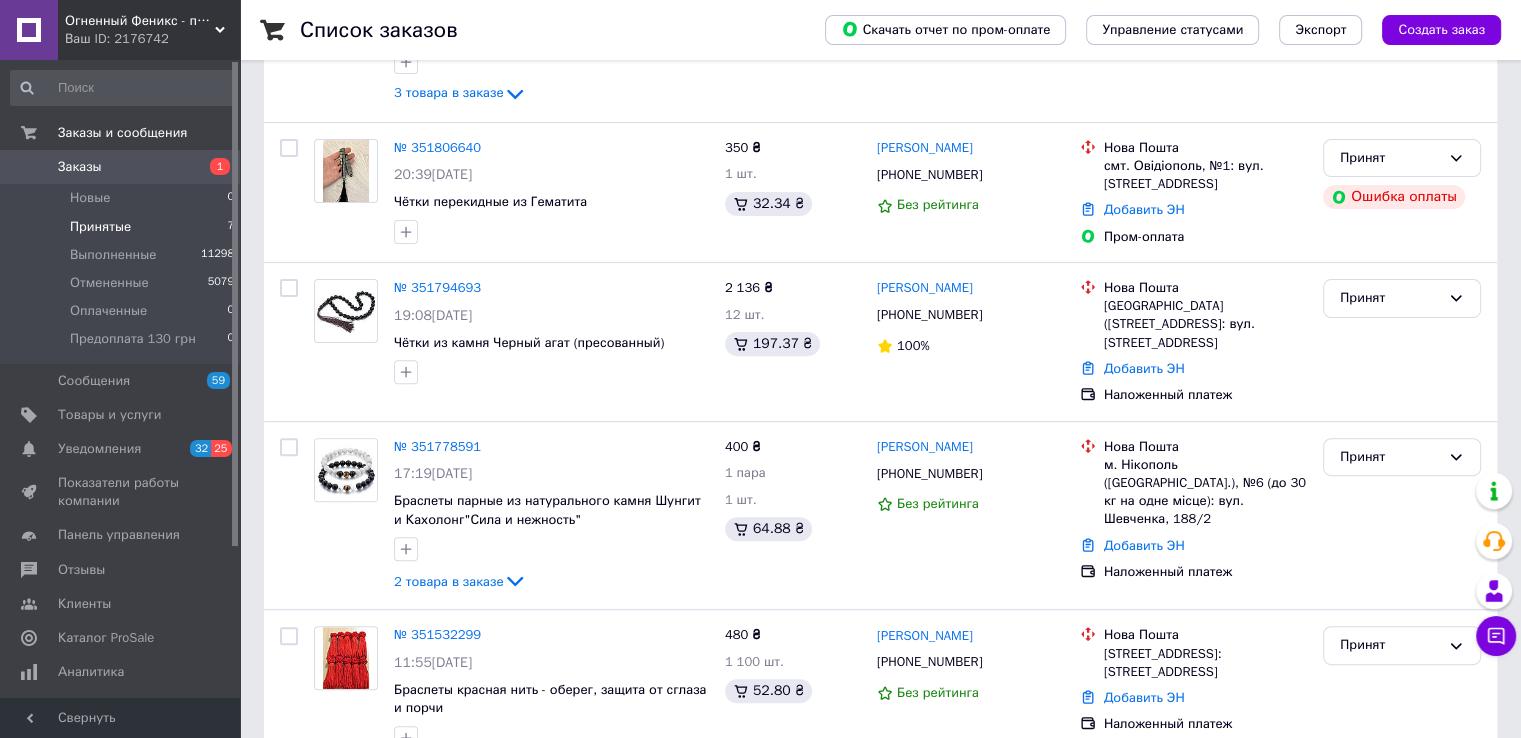 scroll, scrollTop: 600, scrollLeft: 0, axis: vertical 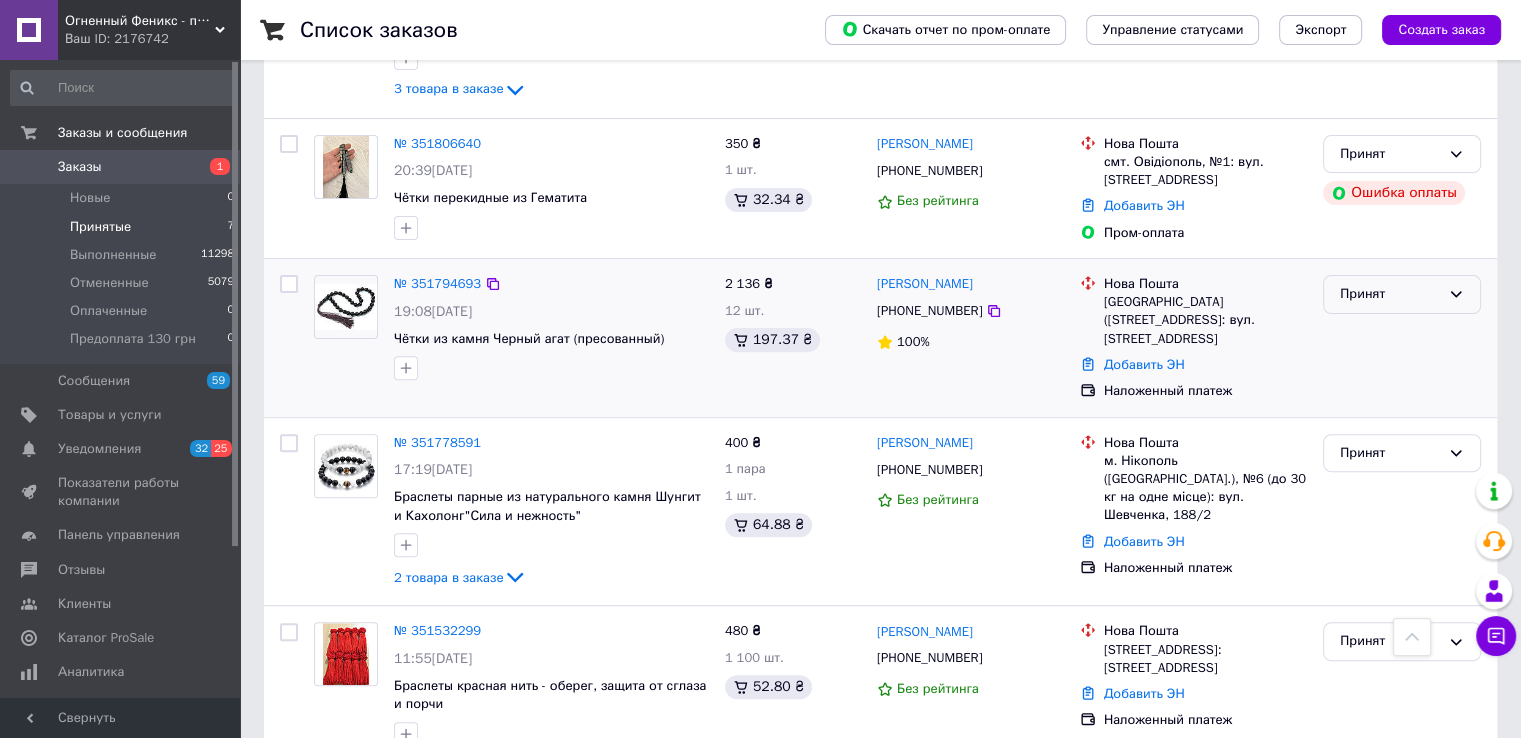 click on "Принят" at bounding box center (1390, 294) 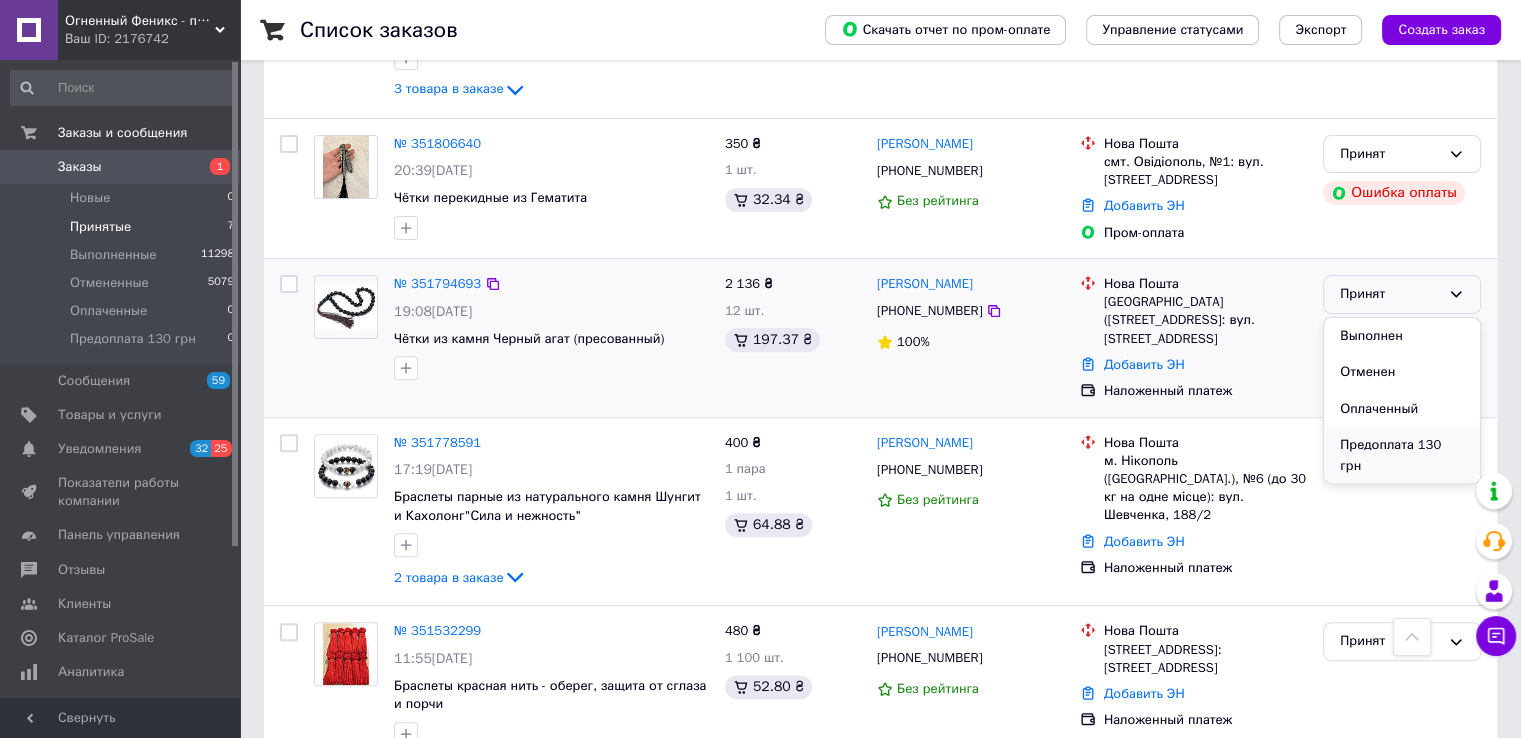 click on "Предоплата 130 грн" at bounding box center (1402, 455) 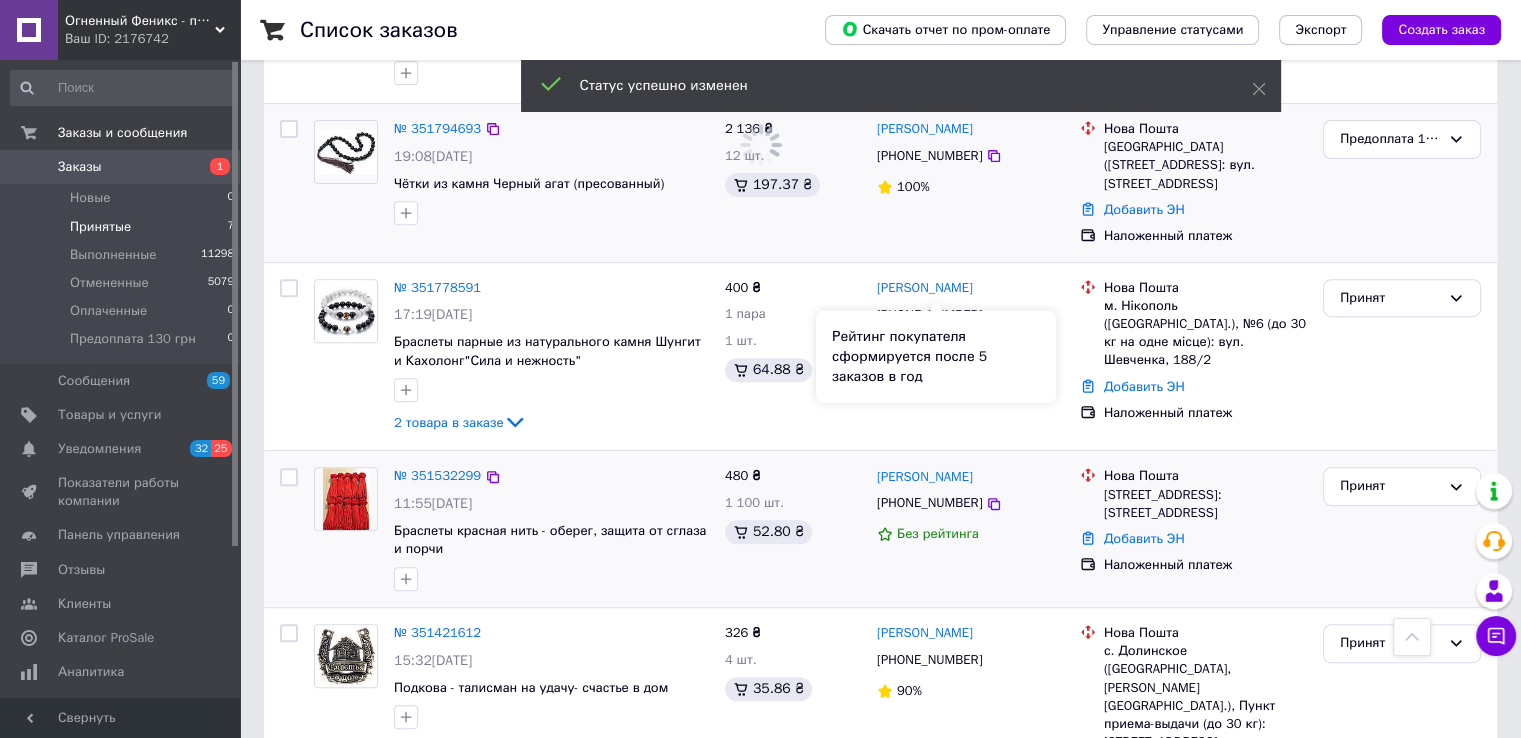 scroll, scrollTop: 764, scrollLeft: 0, axis: vertical 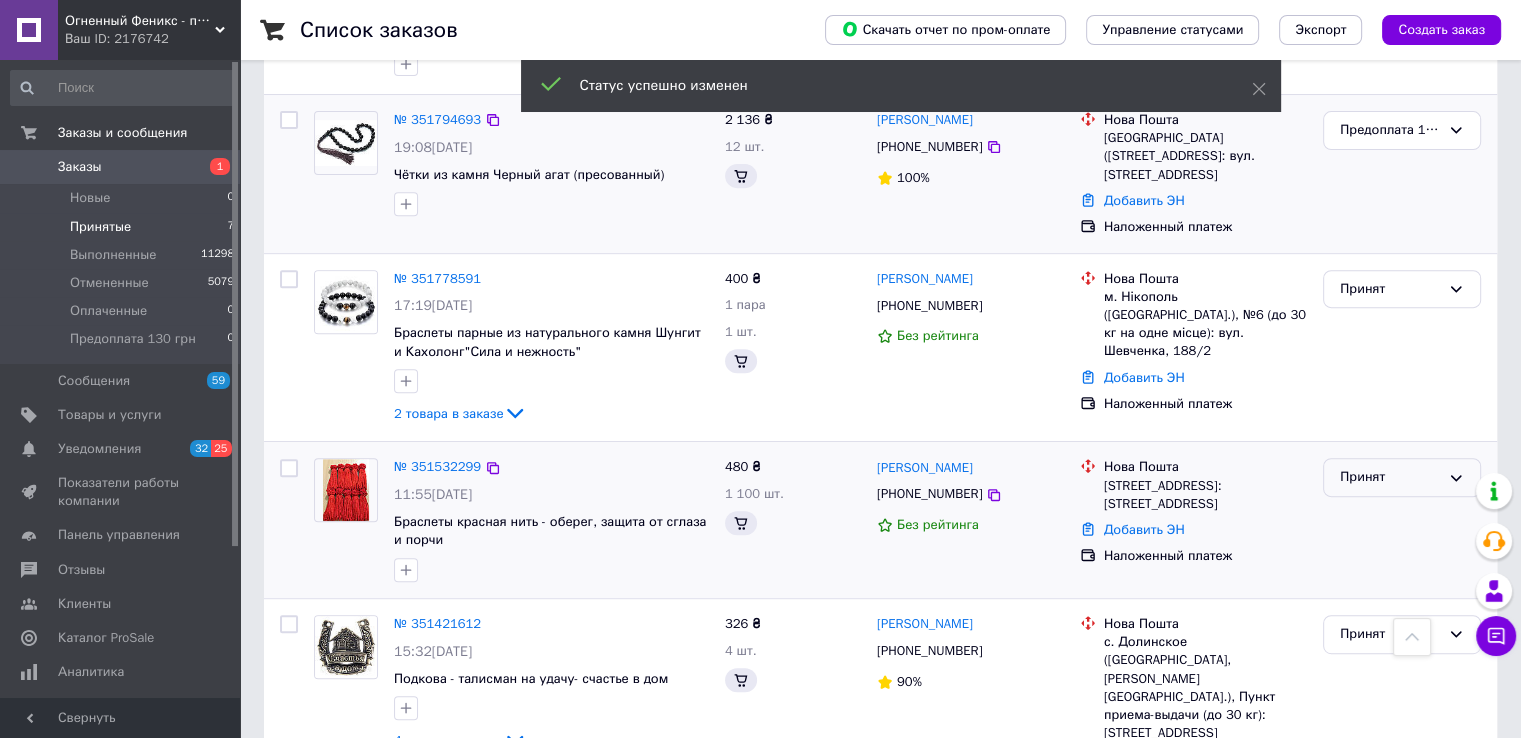 click on "Принят" at bounding box center [1390, 477] 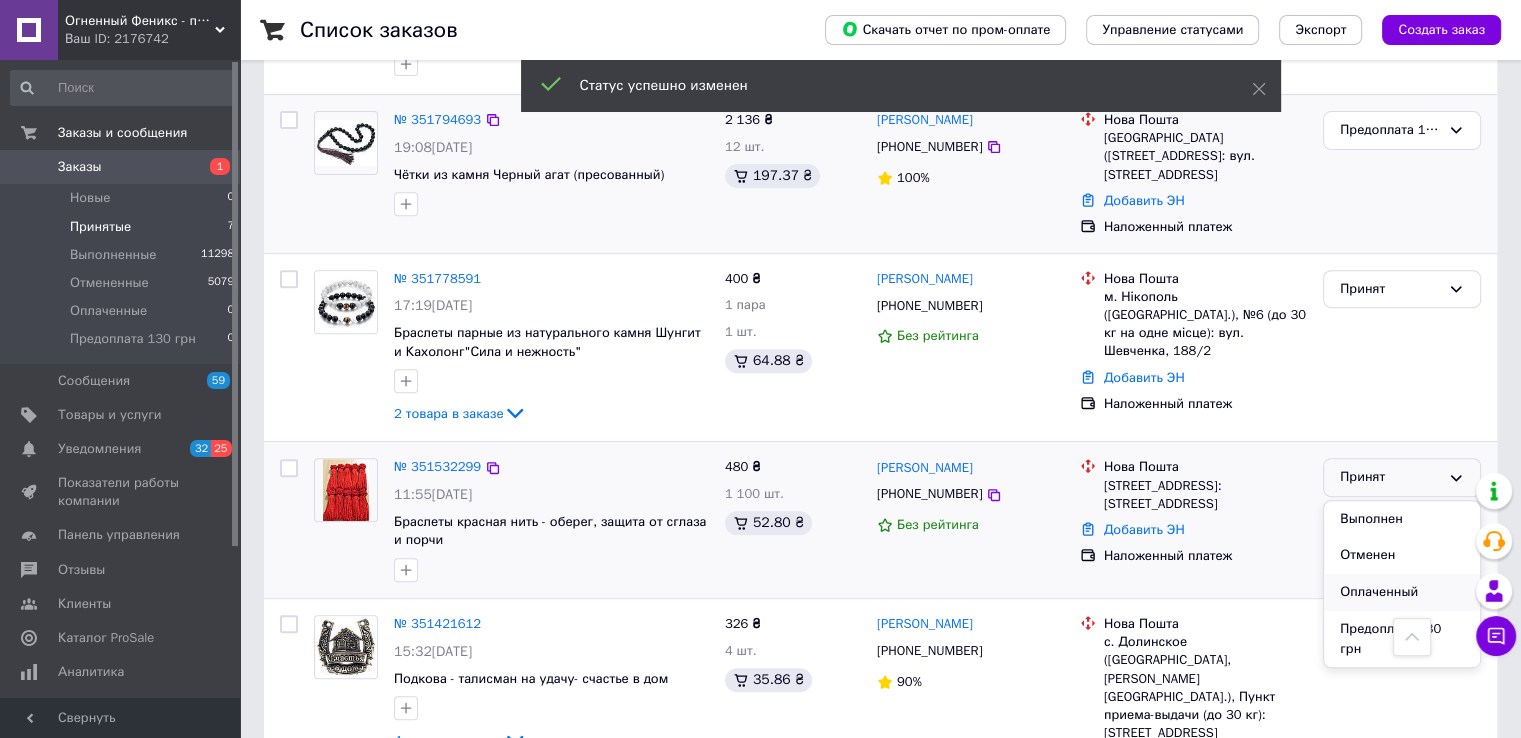 click on "Оплаченный" at bounding box center [1402, 592] 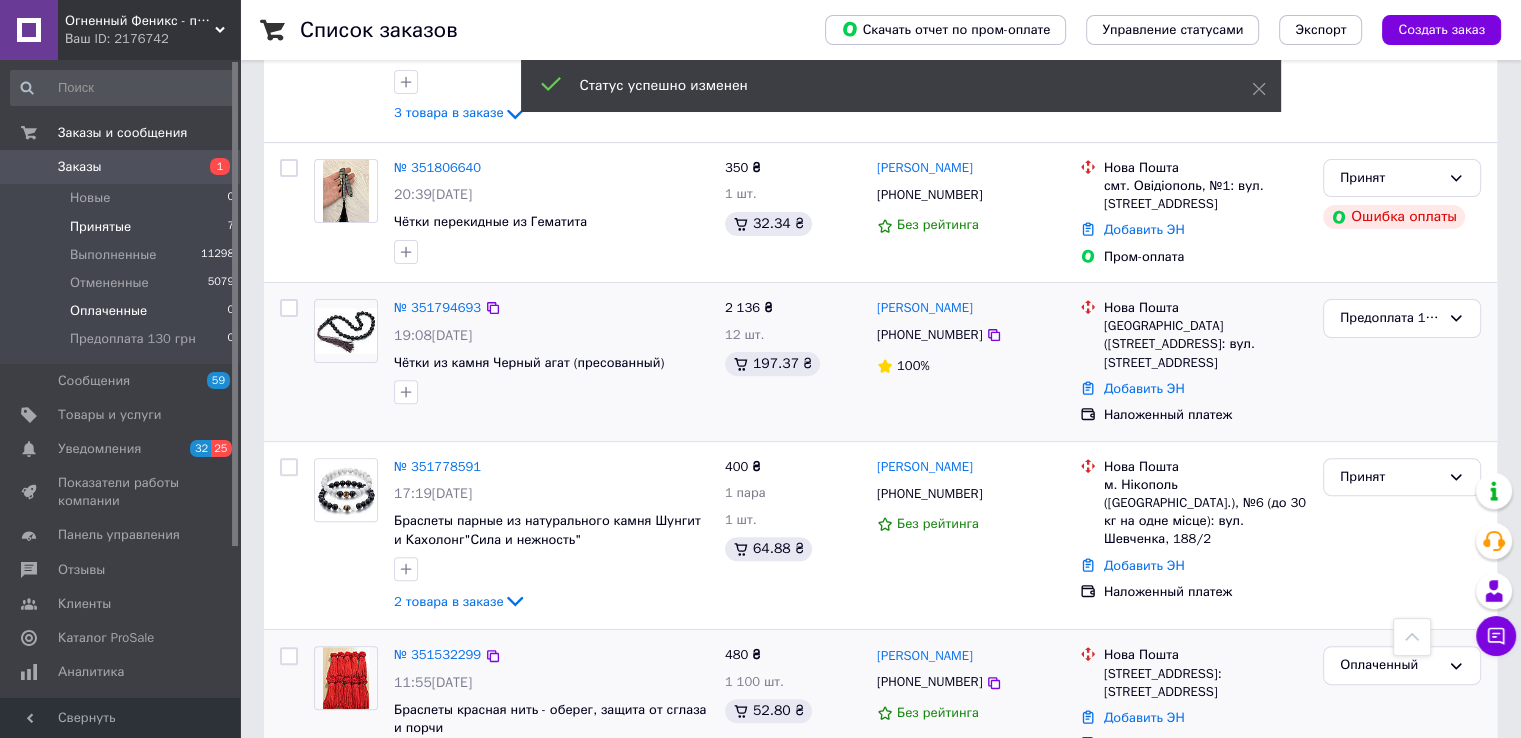 scroll, scrollTop: 464, scrollLeft: 0, axis: vertical 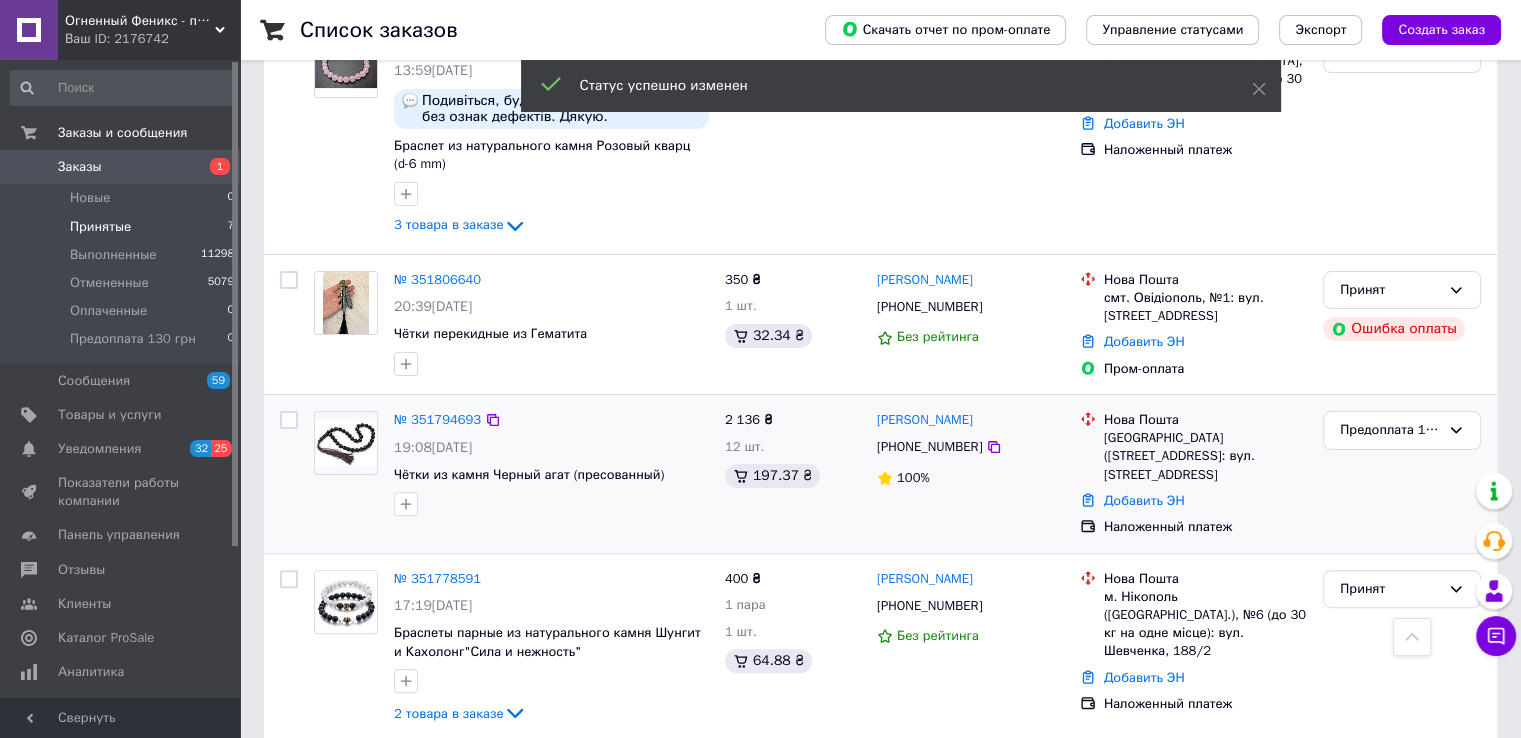 click on "Принятые" at bounding box center (100, 227) 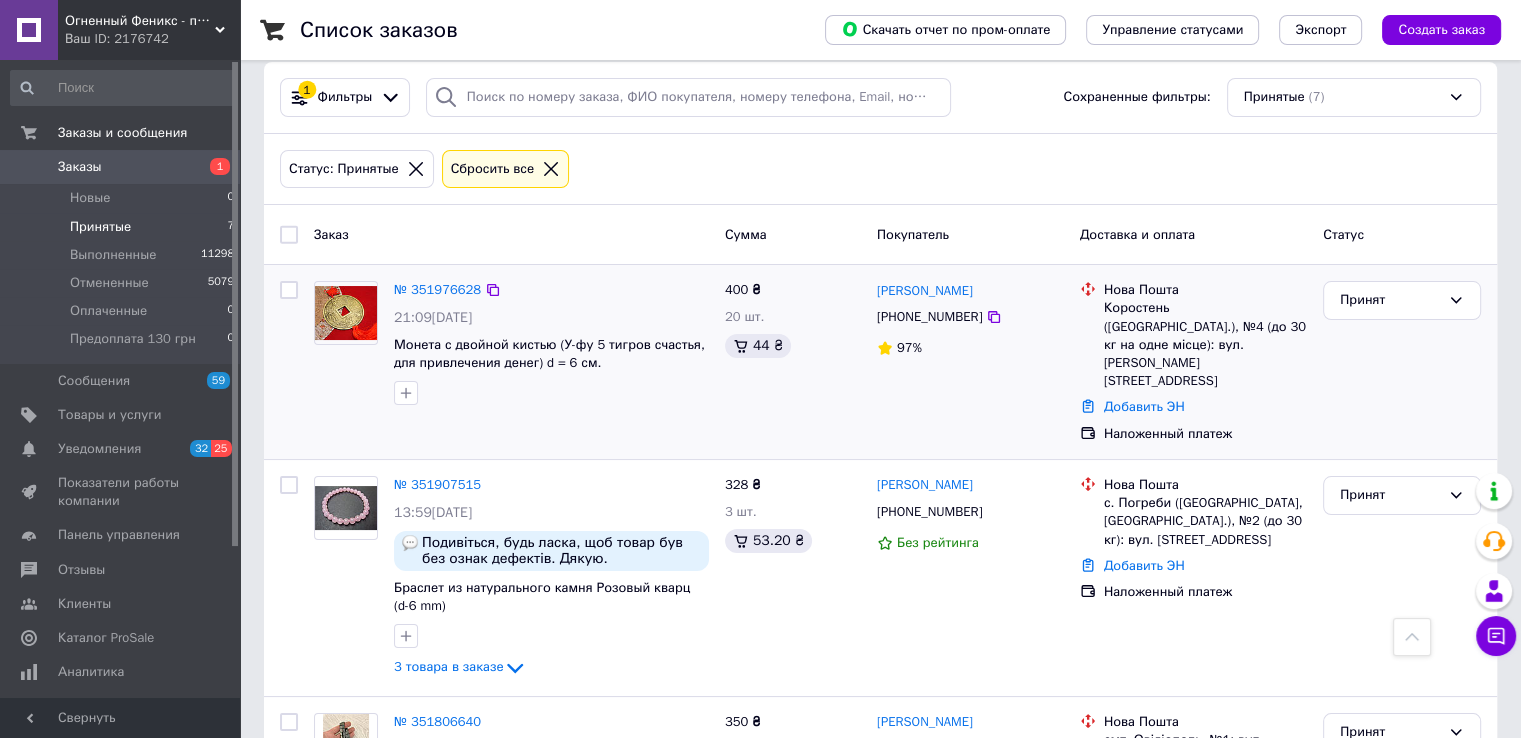scroll, scrollTop: 0, scrollLeft: 0, axis: both 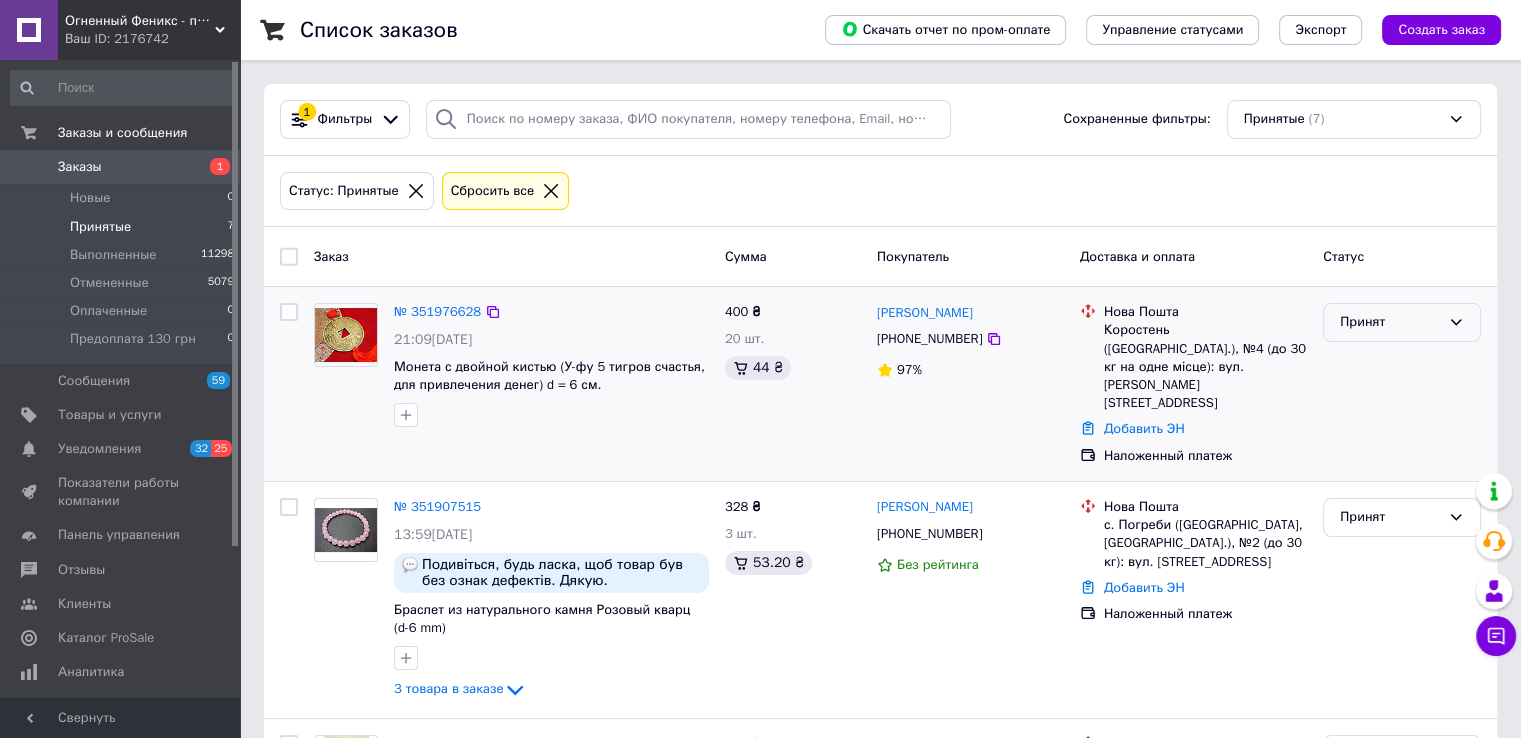 click on "Принят" at bounding box center [1402, 322] 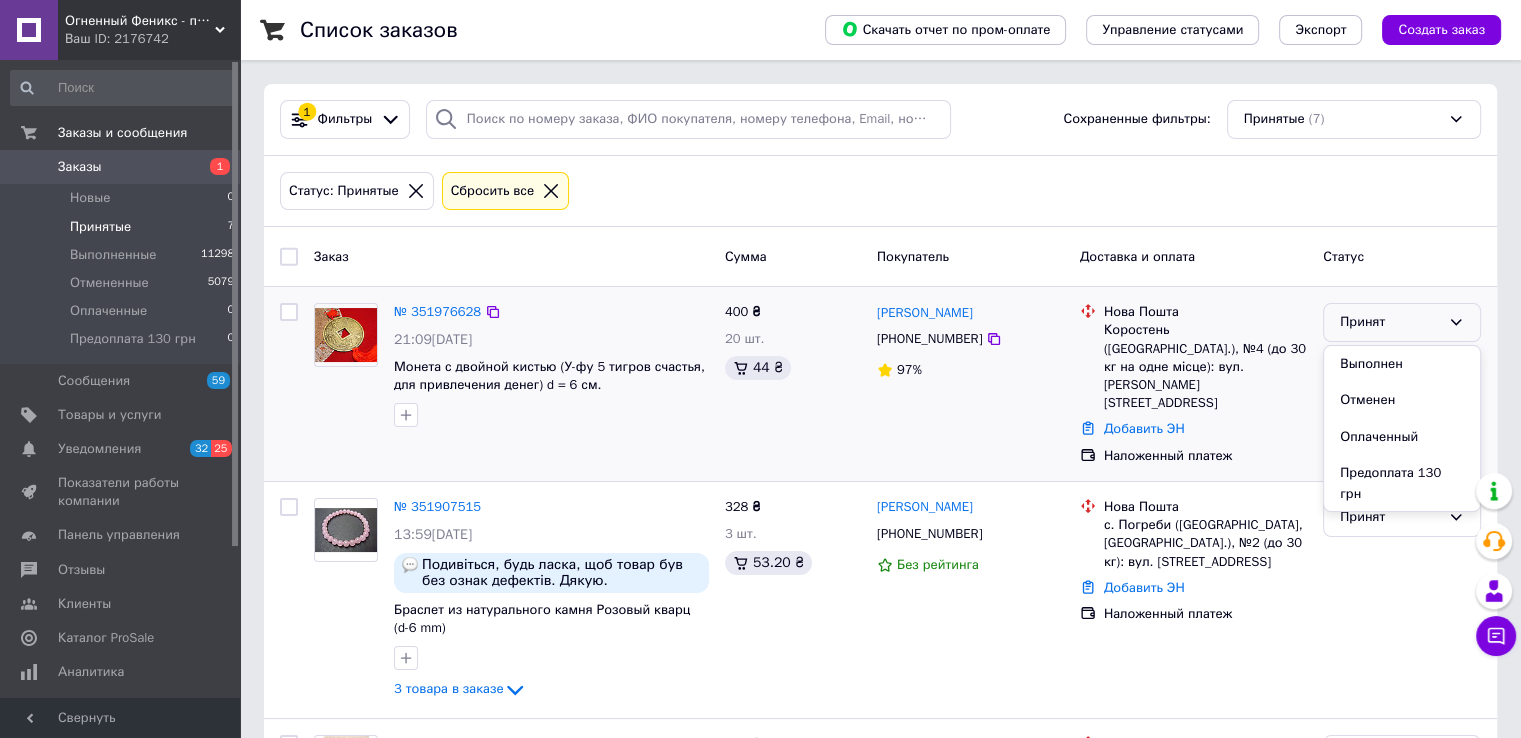 click on "Отменен" at bounding box center [1402, 400] 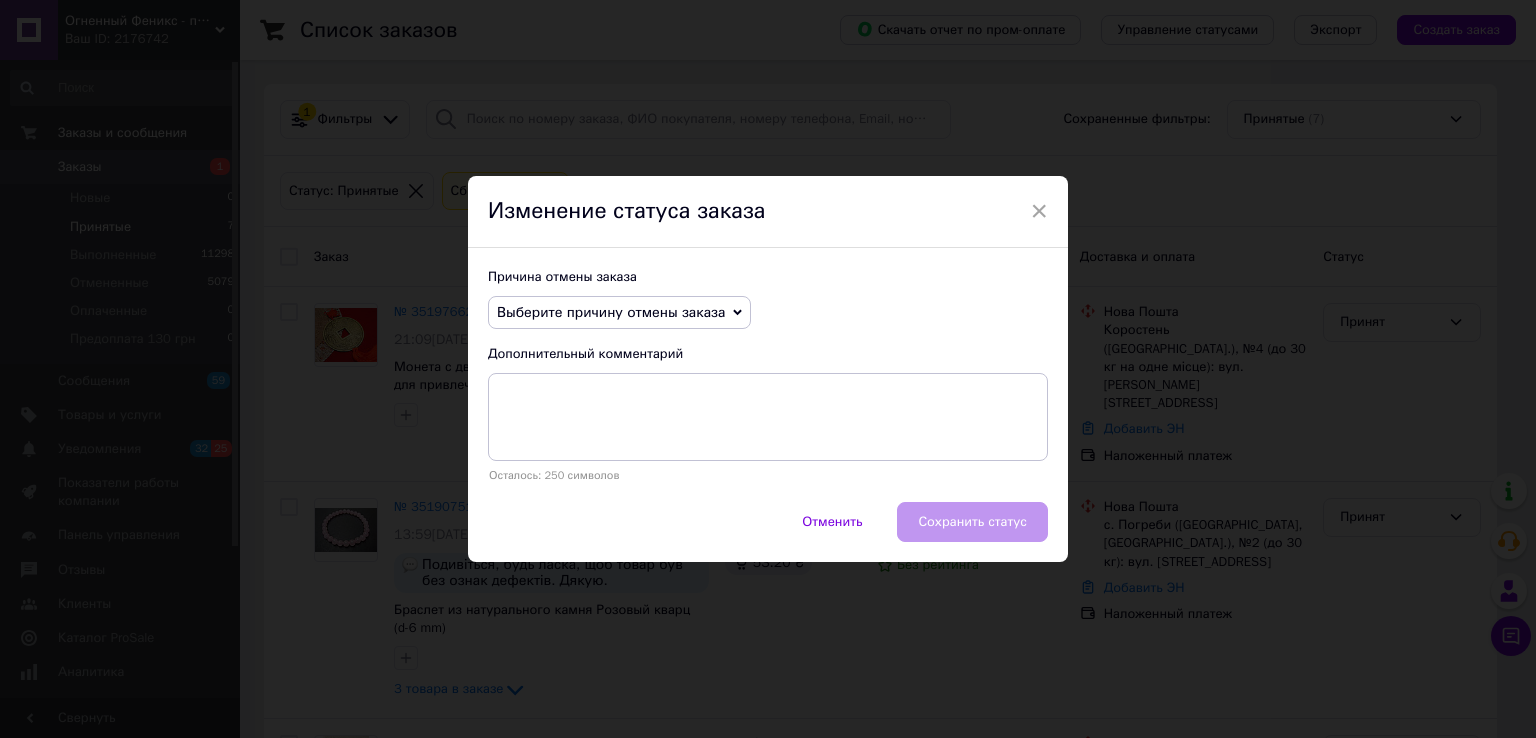click on "Выберите причину отмены заказа" at bounding box center (619, 313) 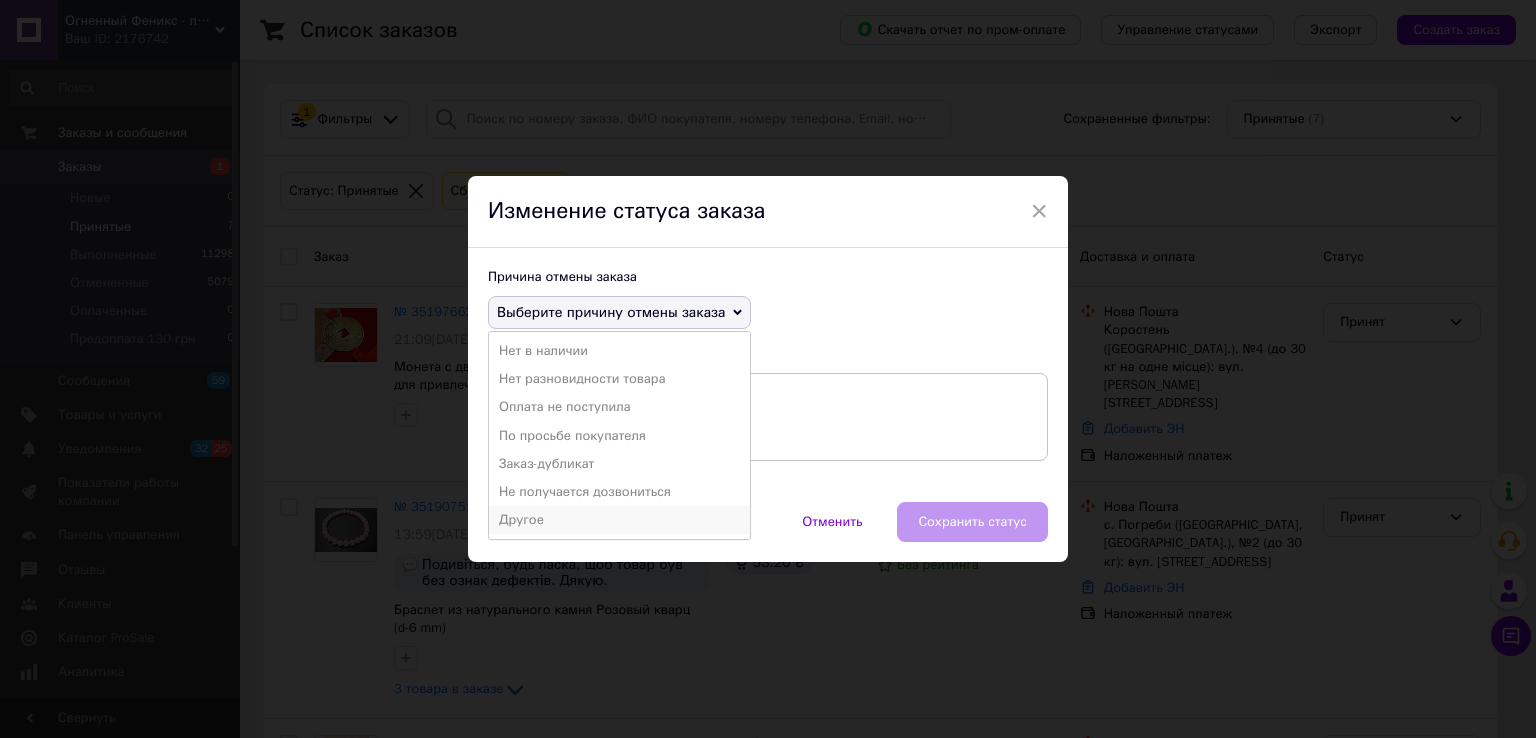 click on "Другое" at bounding box center [619, 520] 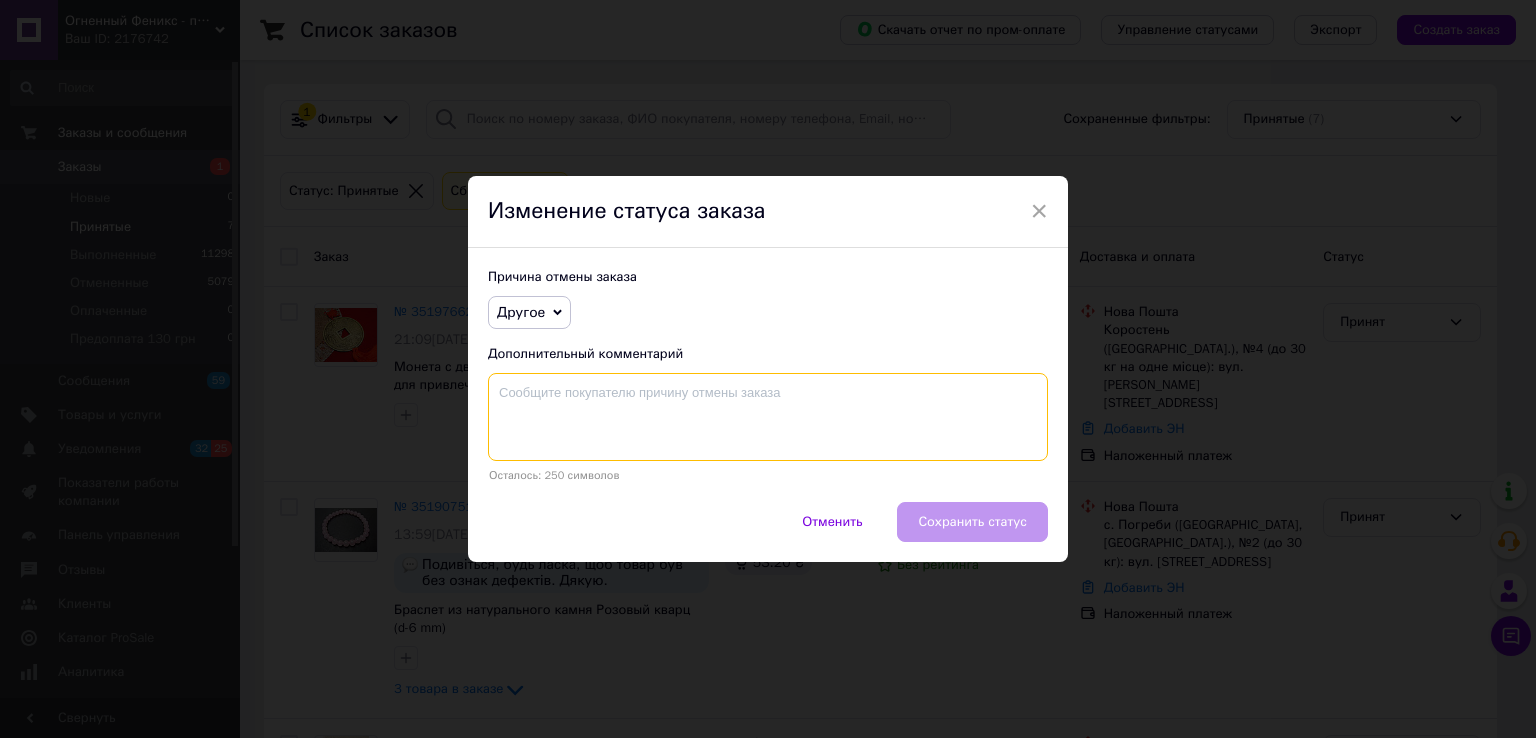 click at bounding box center (768, 417) 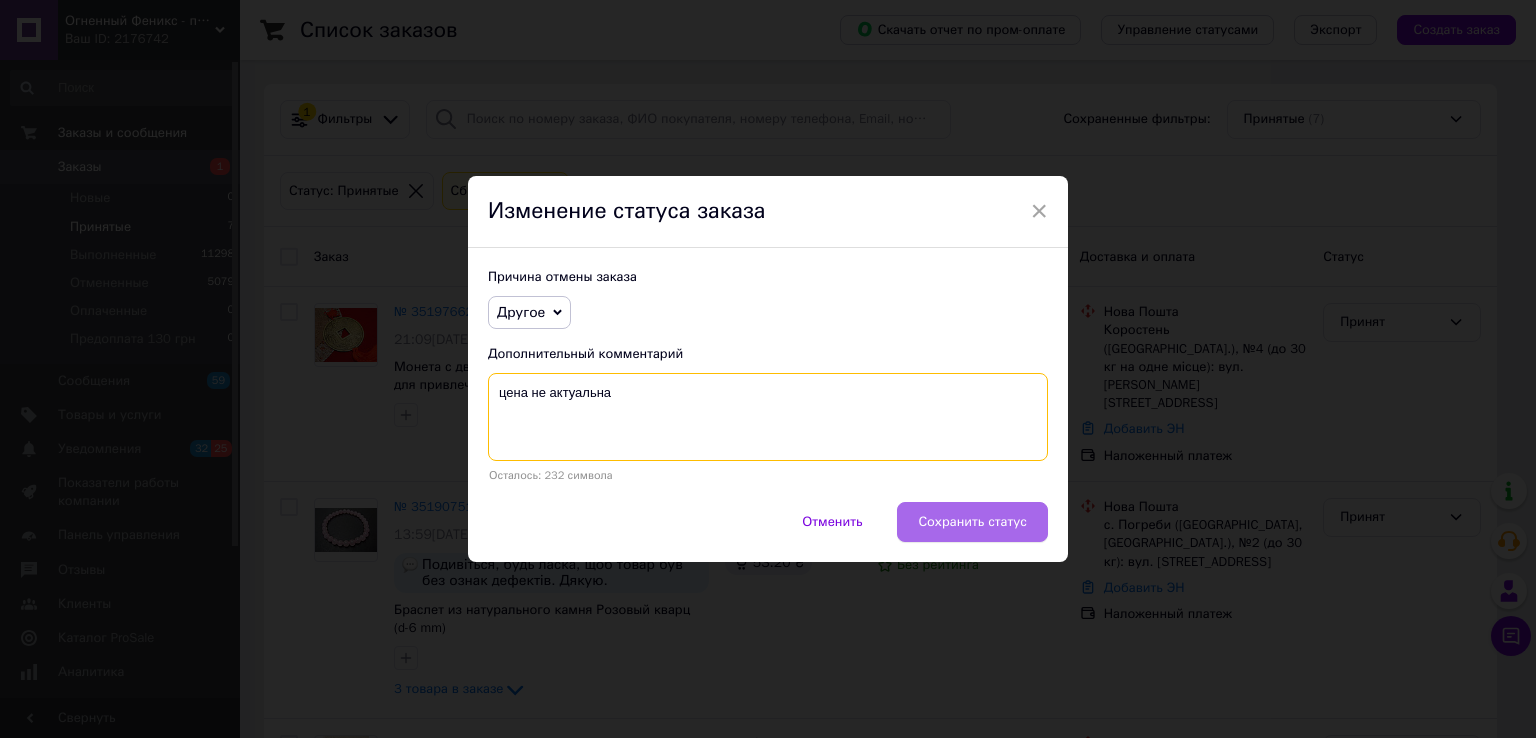 type on "цена не актуальна" 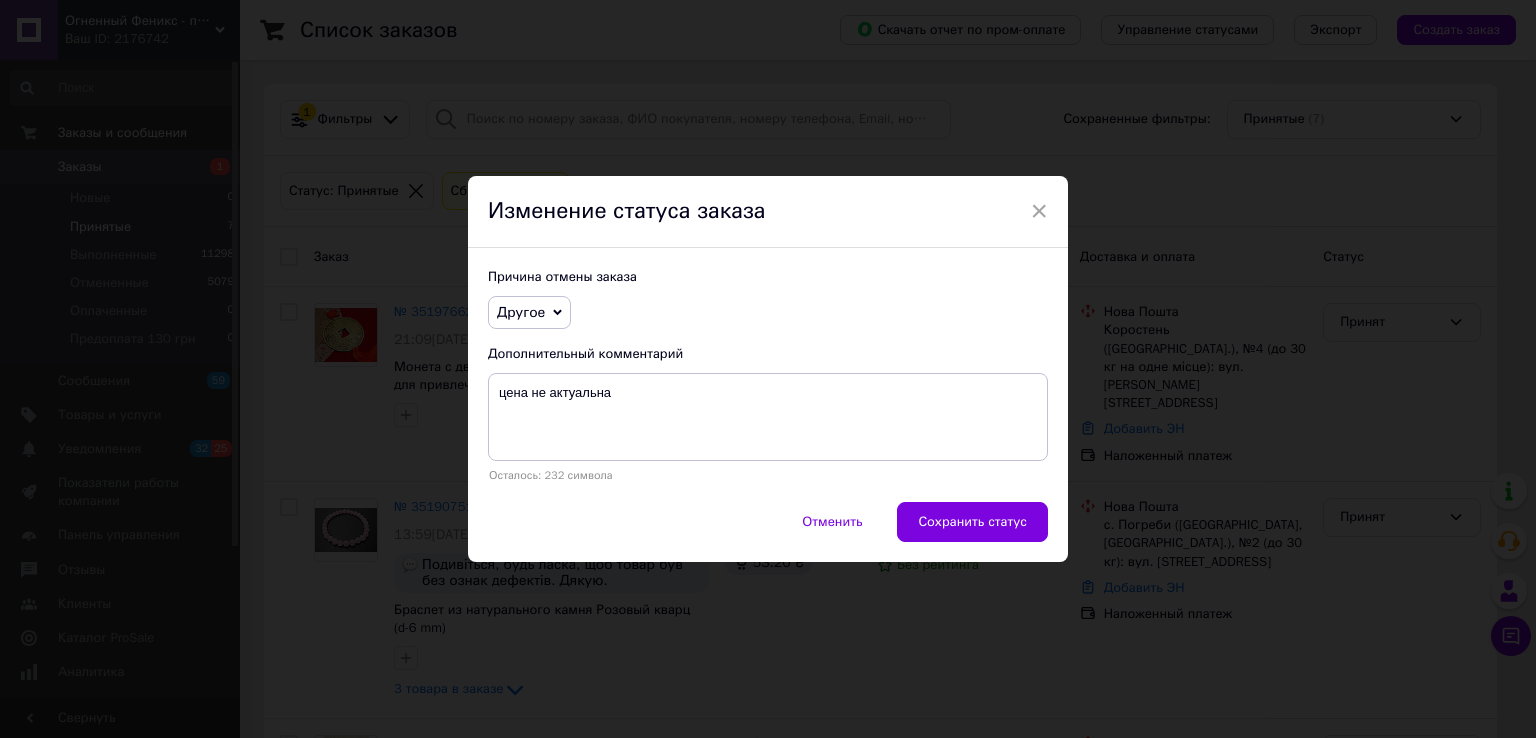 click on "Сохранить статус" at bounding box center [972, 522] 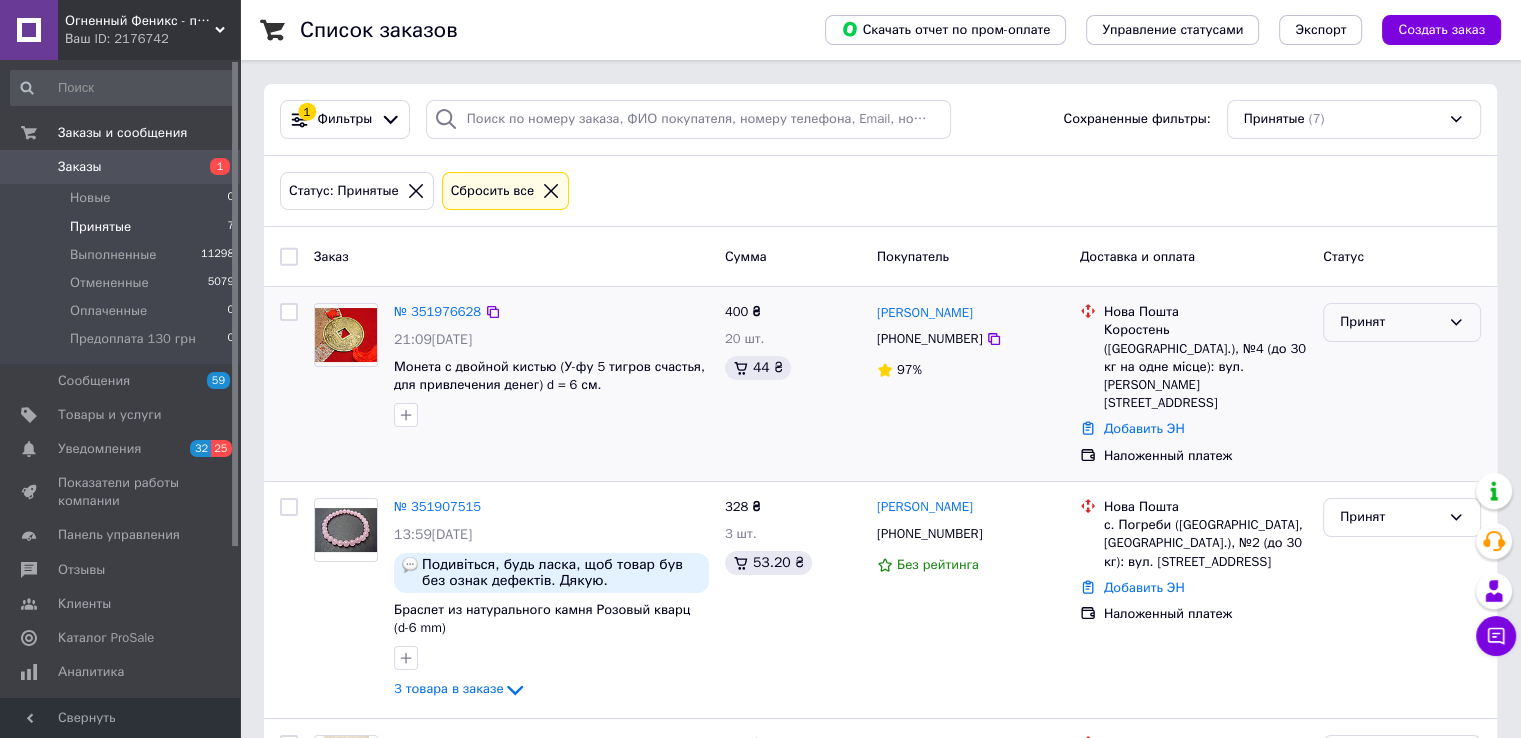 click on "Принят" at bounding box center (1402, 322) 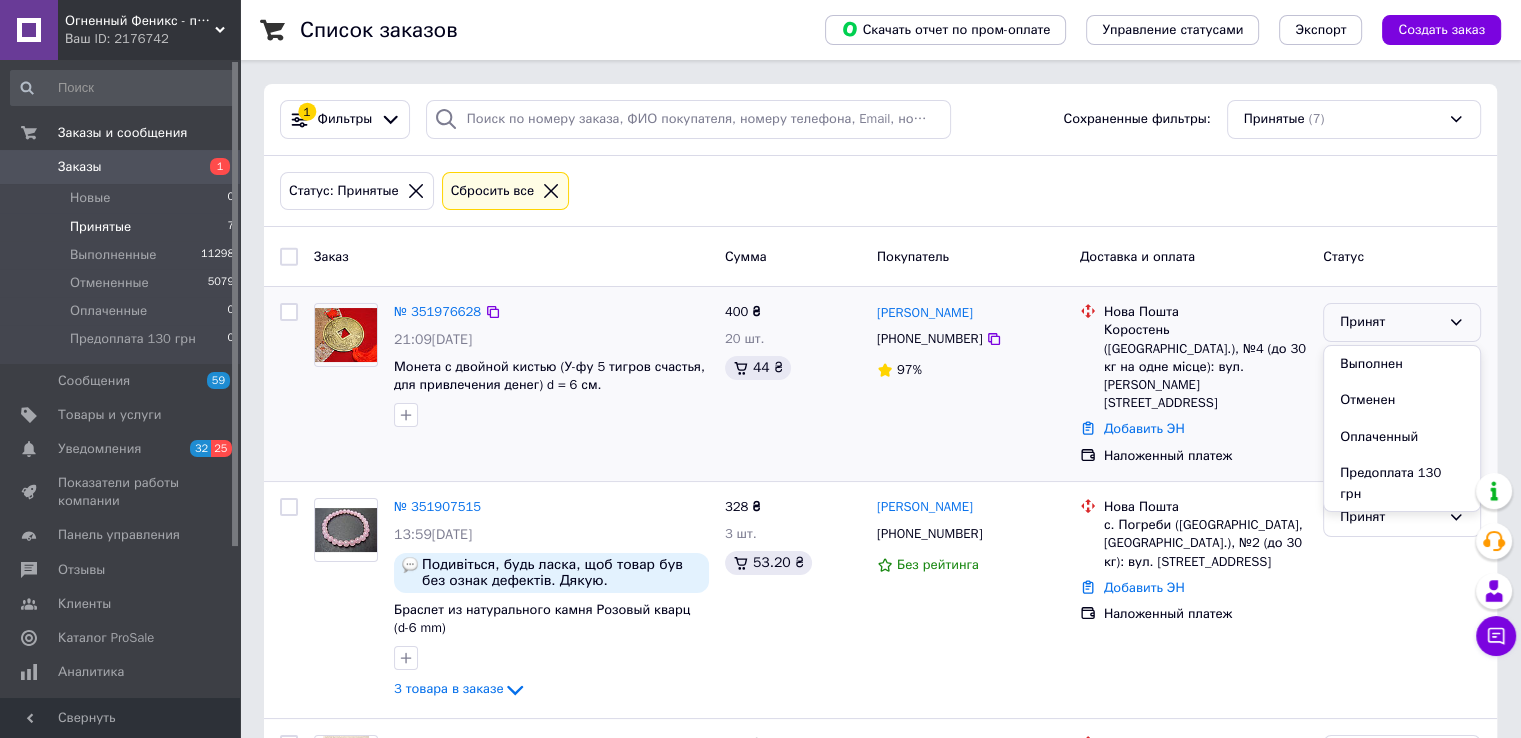 click on "Отменен" at bounding box center (1402, 400) 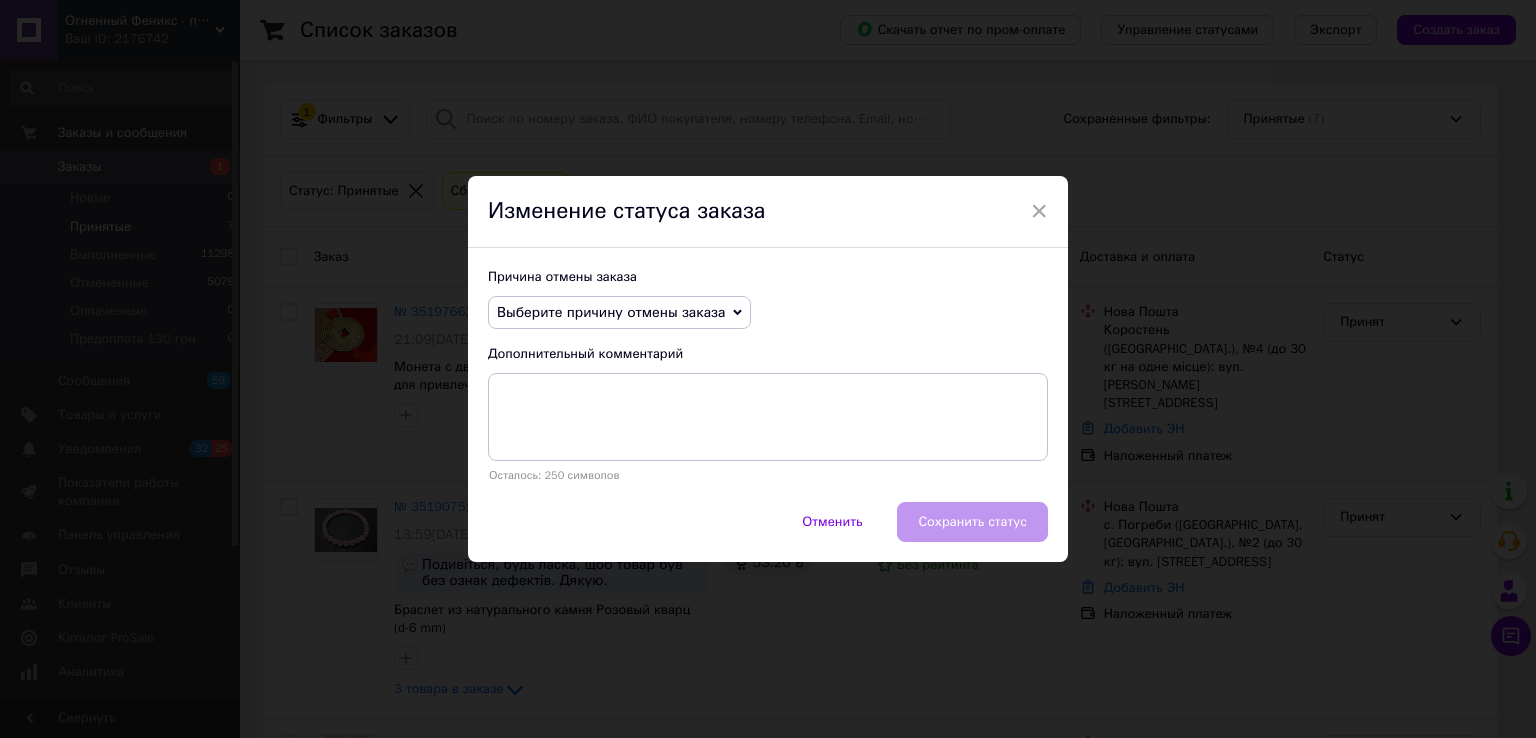 click on "Выберите причину отмены заказа" at bounding box center (611, 312) 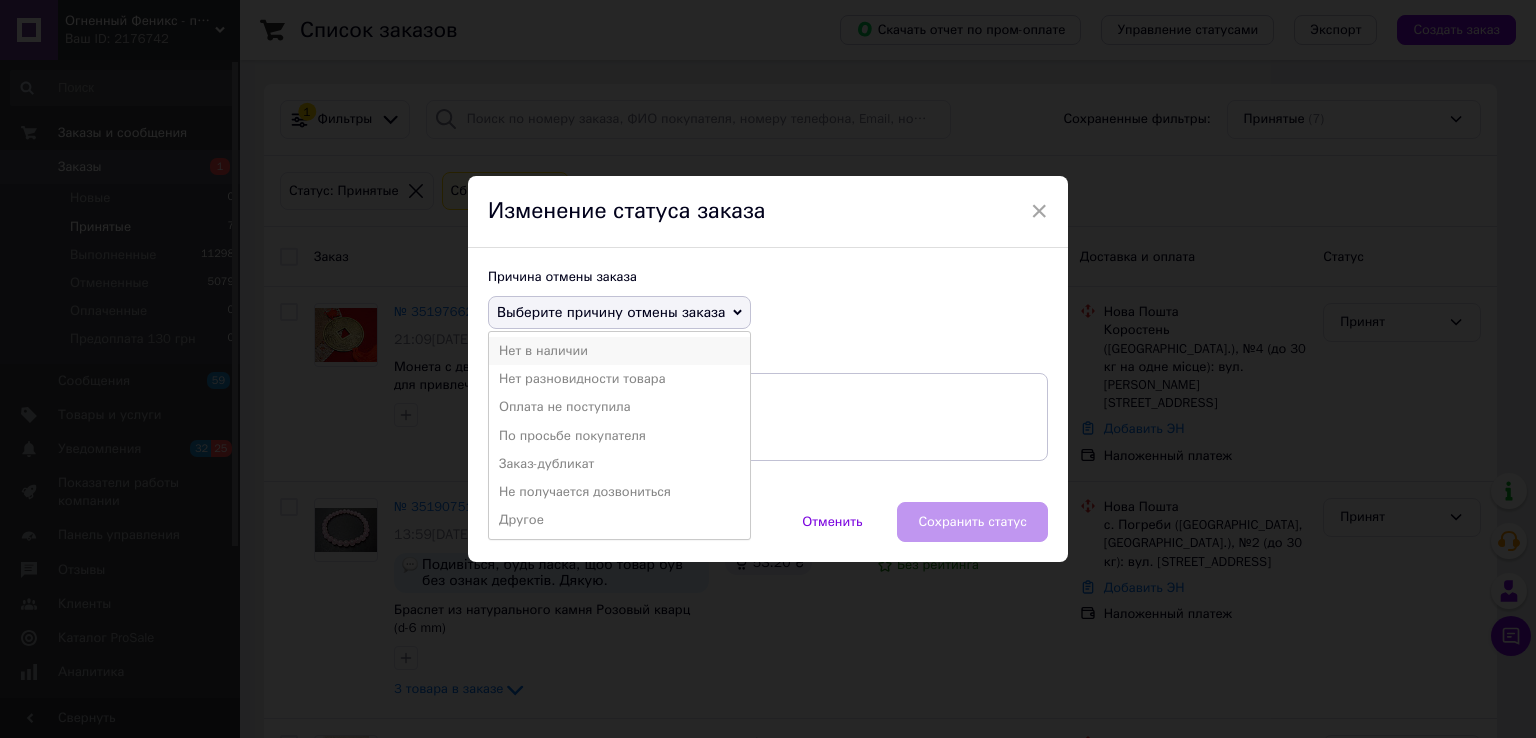 drag, startPoint x: 557, startPoint y: 356, endPoint x: 616, endPoint y: 383, distance: 64.884514 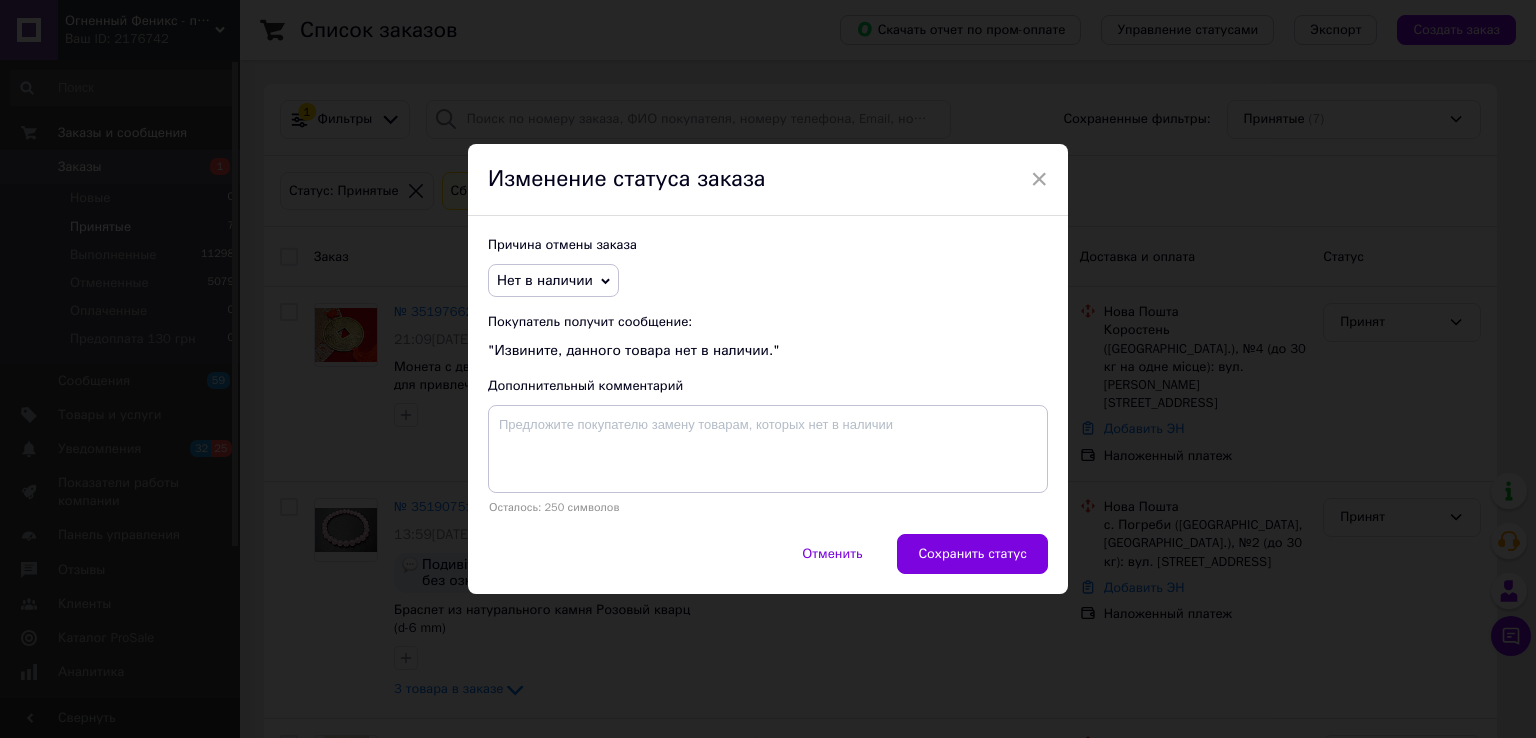 click on "Сохранить статус" at bounding box center (972, 554) 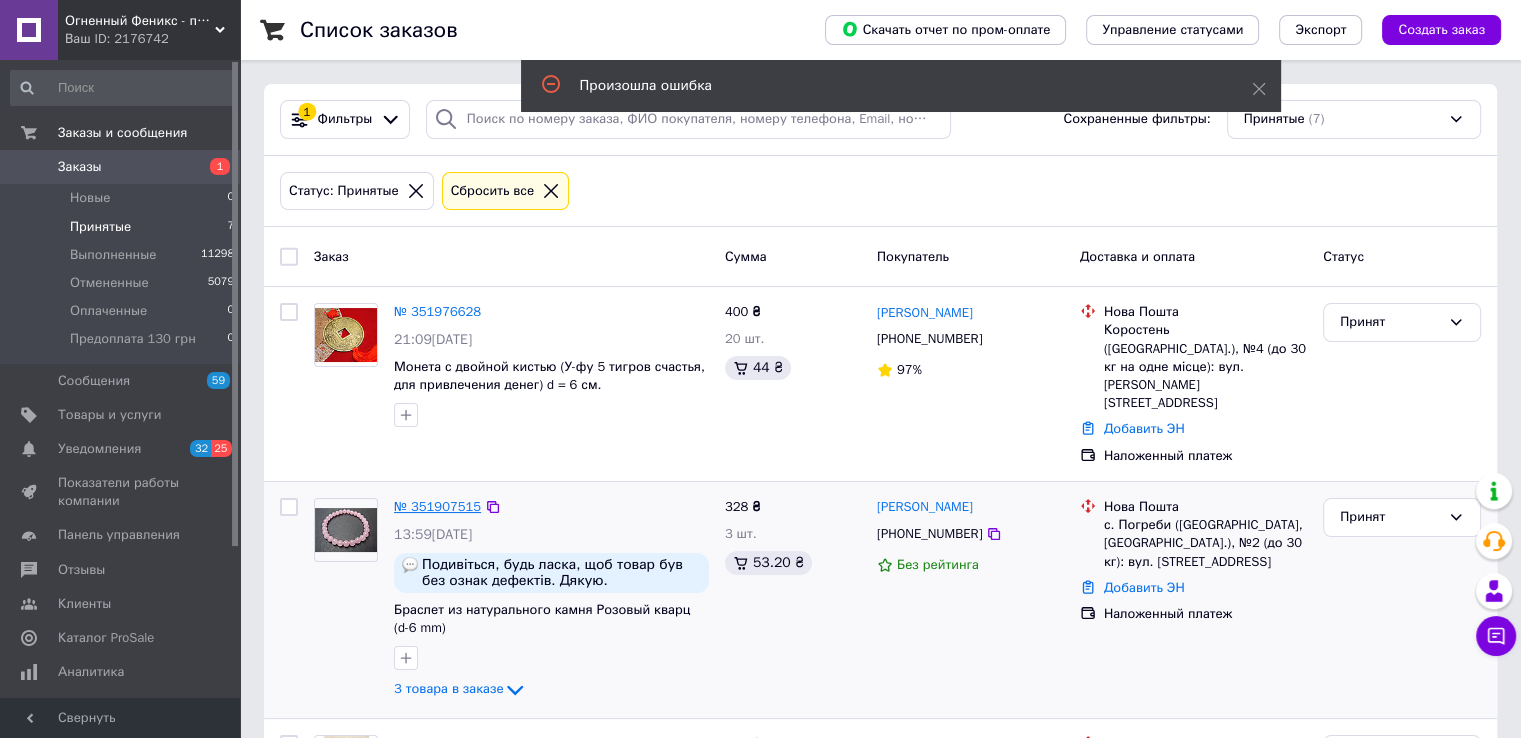click on "№ 351907515" at bounding box center [437, 506] 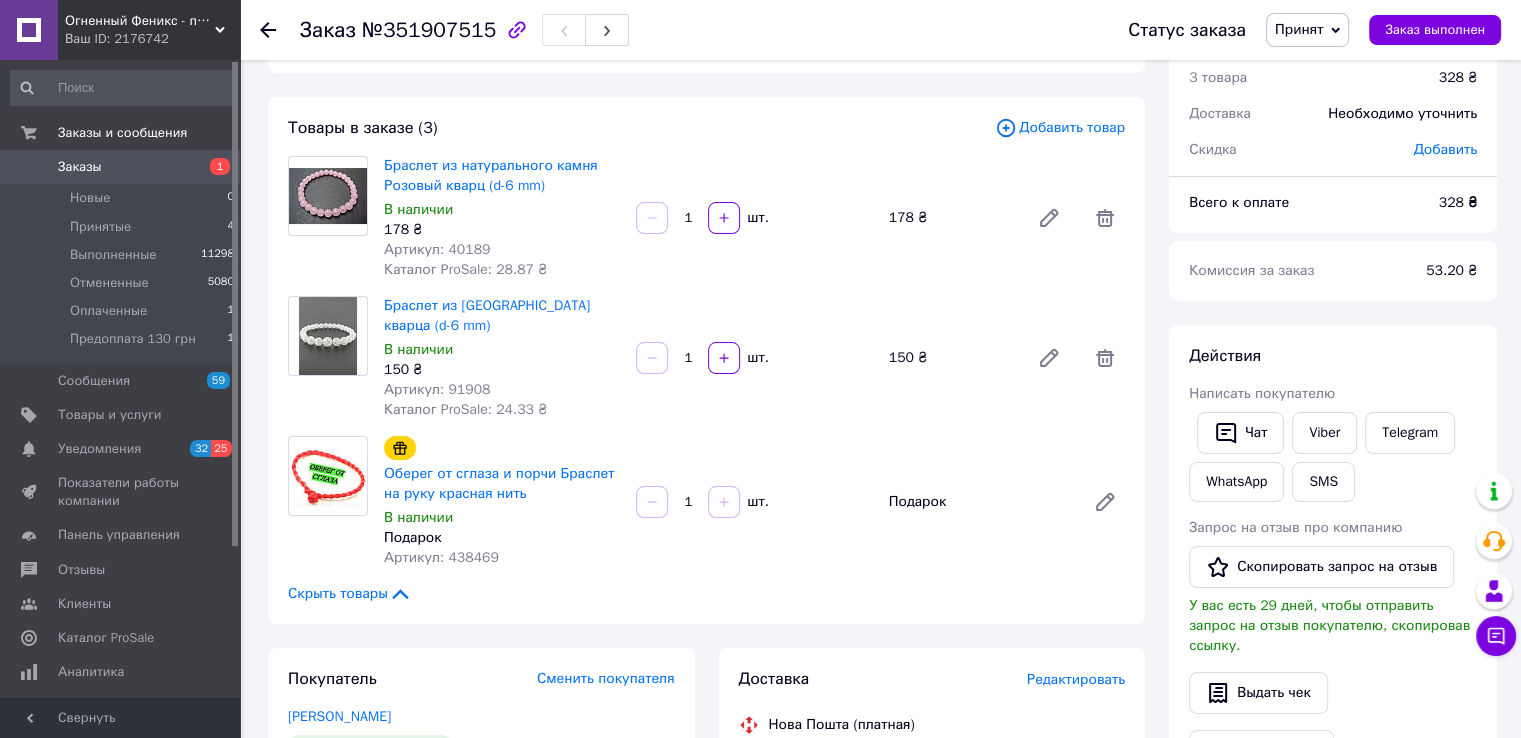scroll, scrollTop: 0, scrollLeft: 0, axis: both 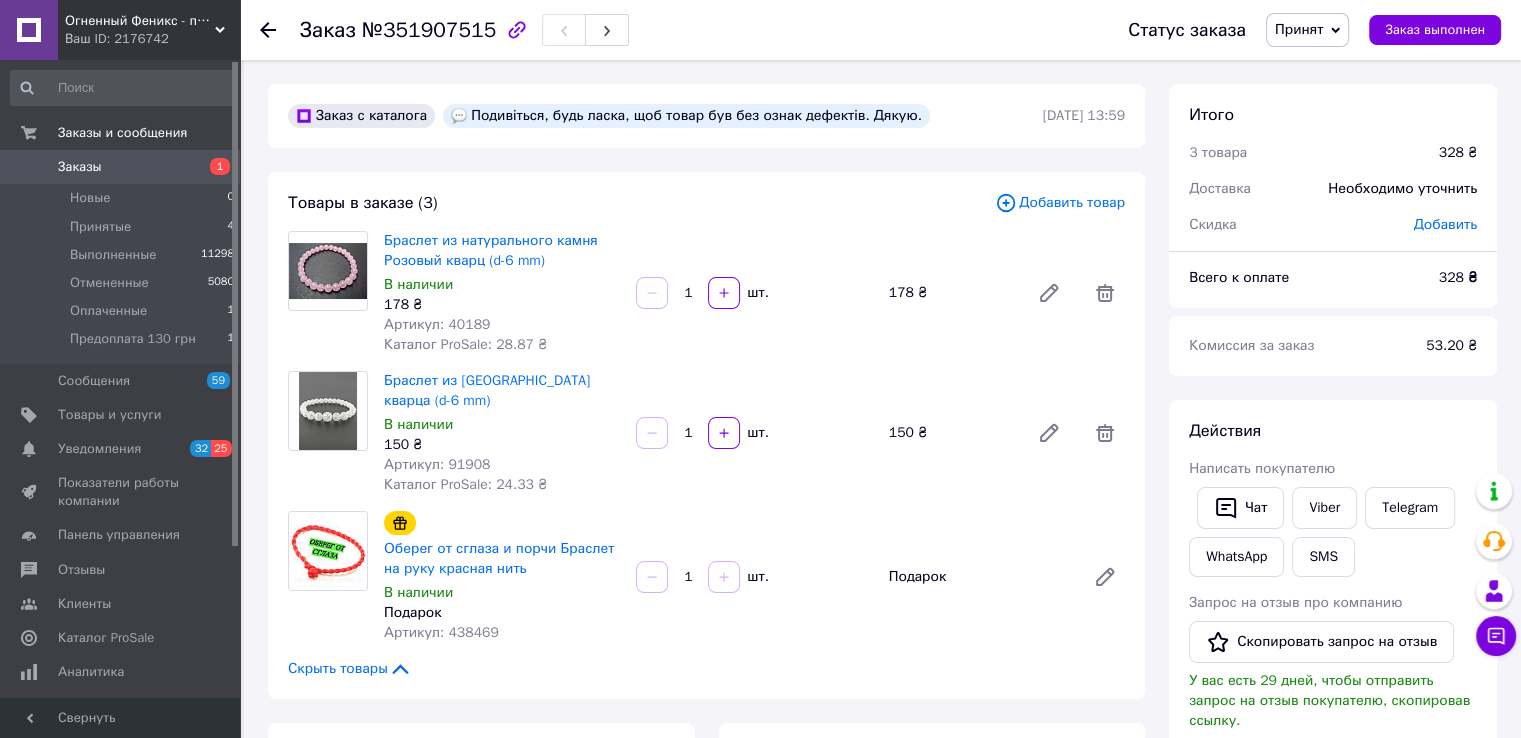 click on "Принят" at bounding box center [1299, 29] 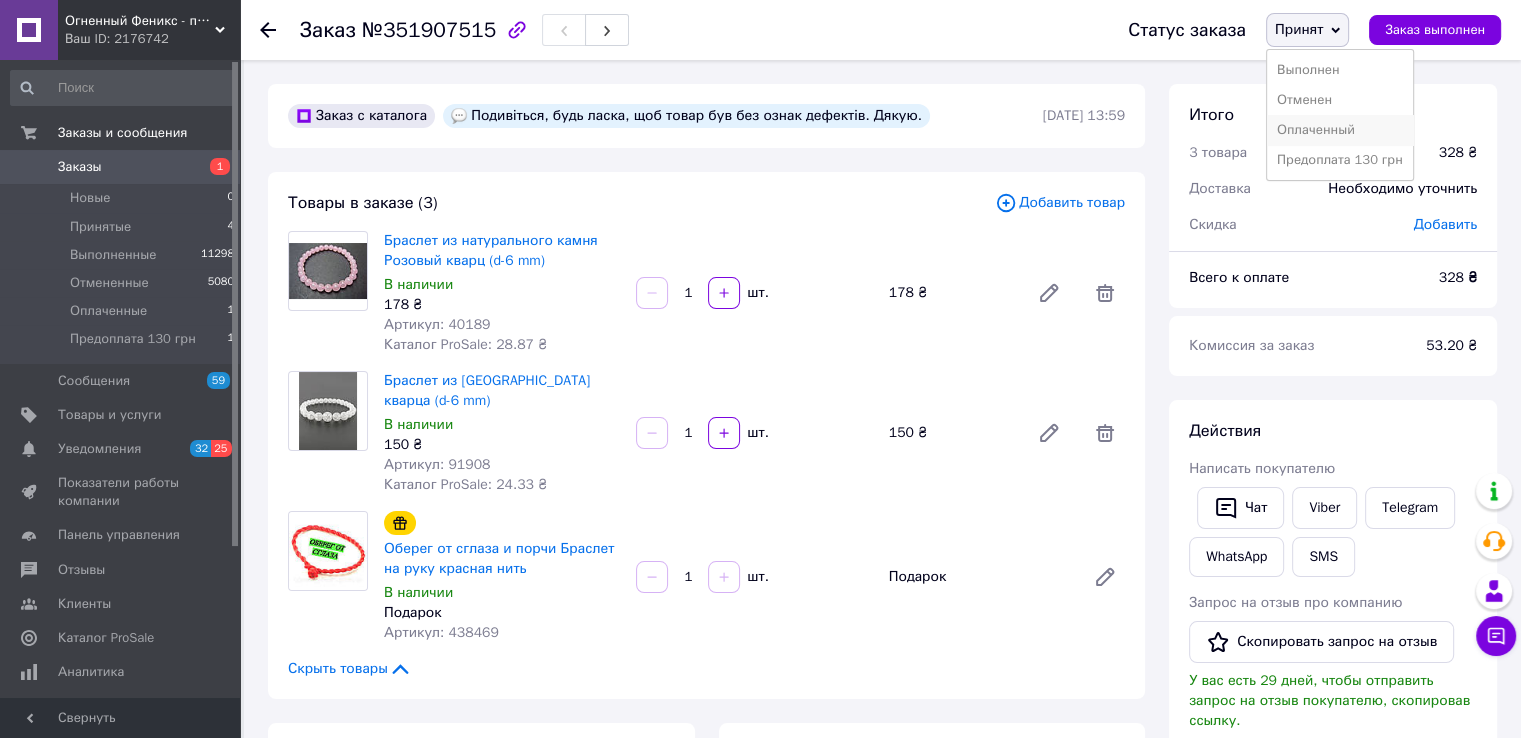 click on "Оплаченный" at bounding box center (1340, 130) 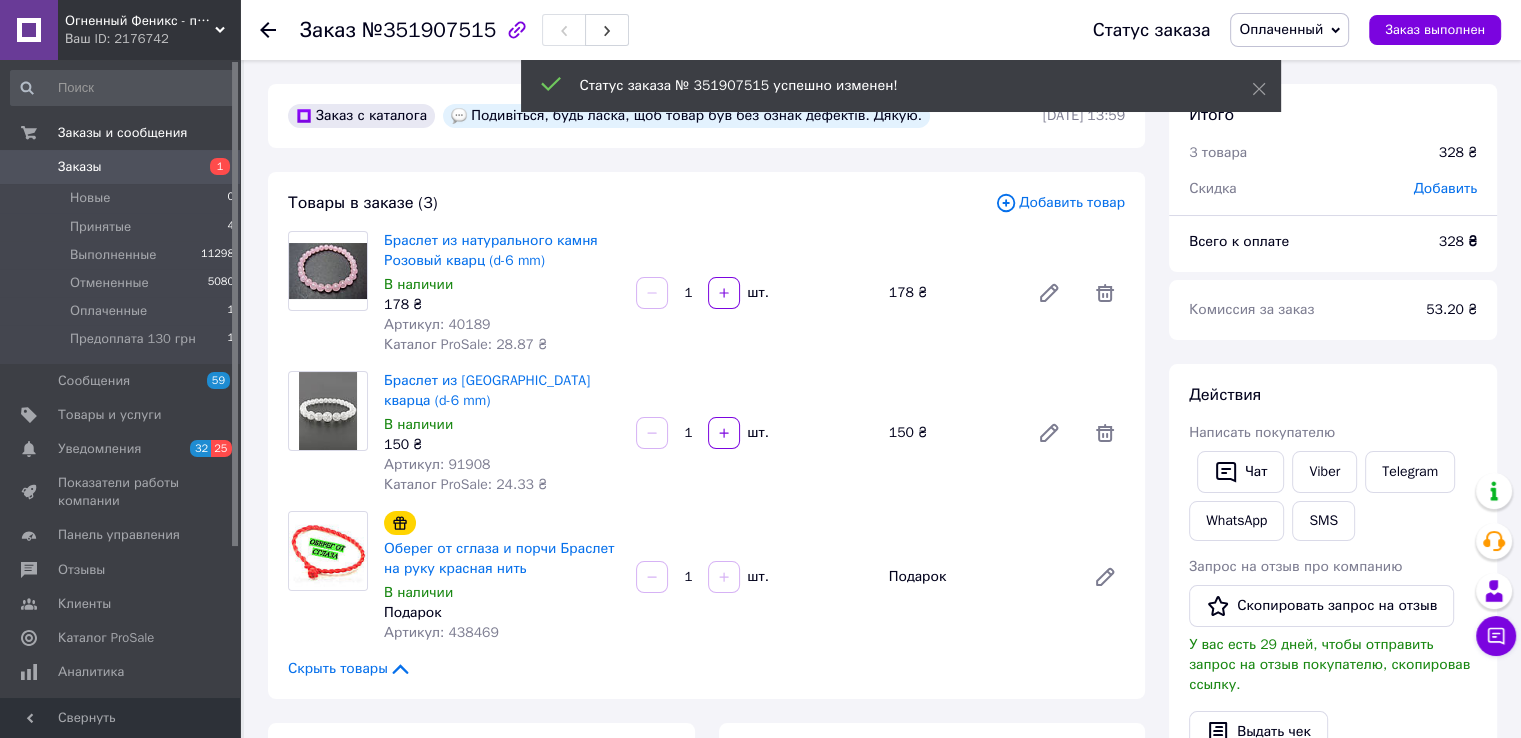 click 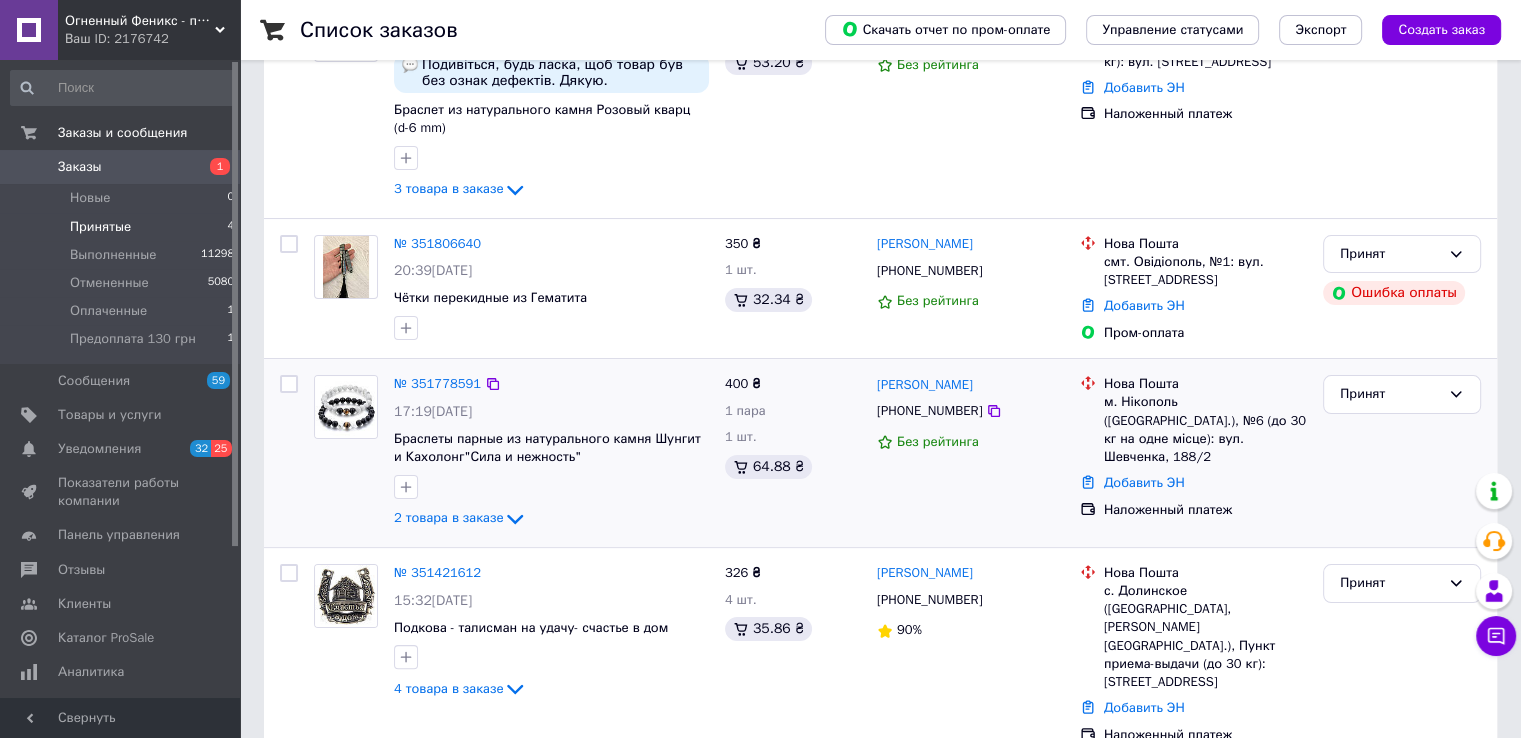 scroll, scrollTop: 306, scrollLeft: 0, axis: vertical 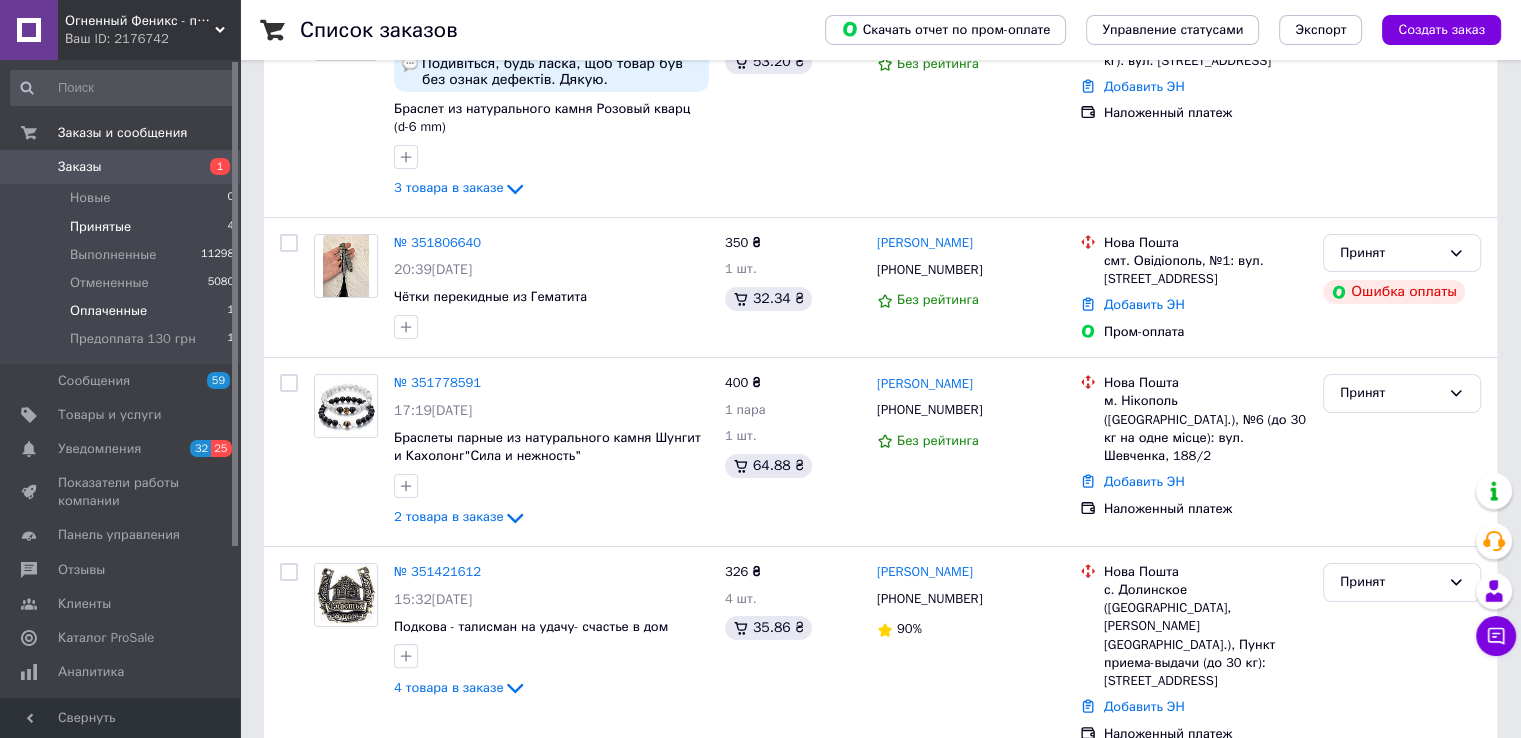 click on "Оплаченные 1" at bounding box center [123, 311] 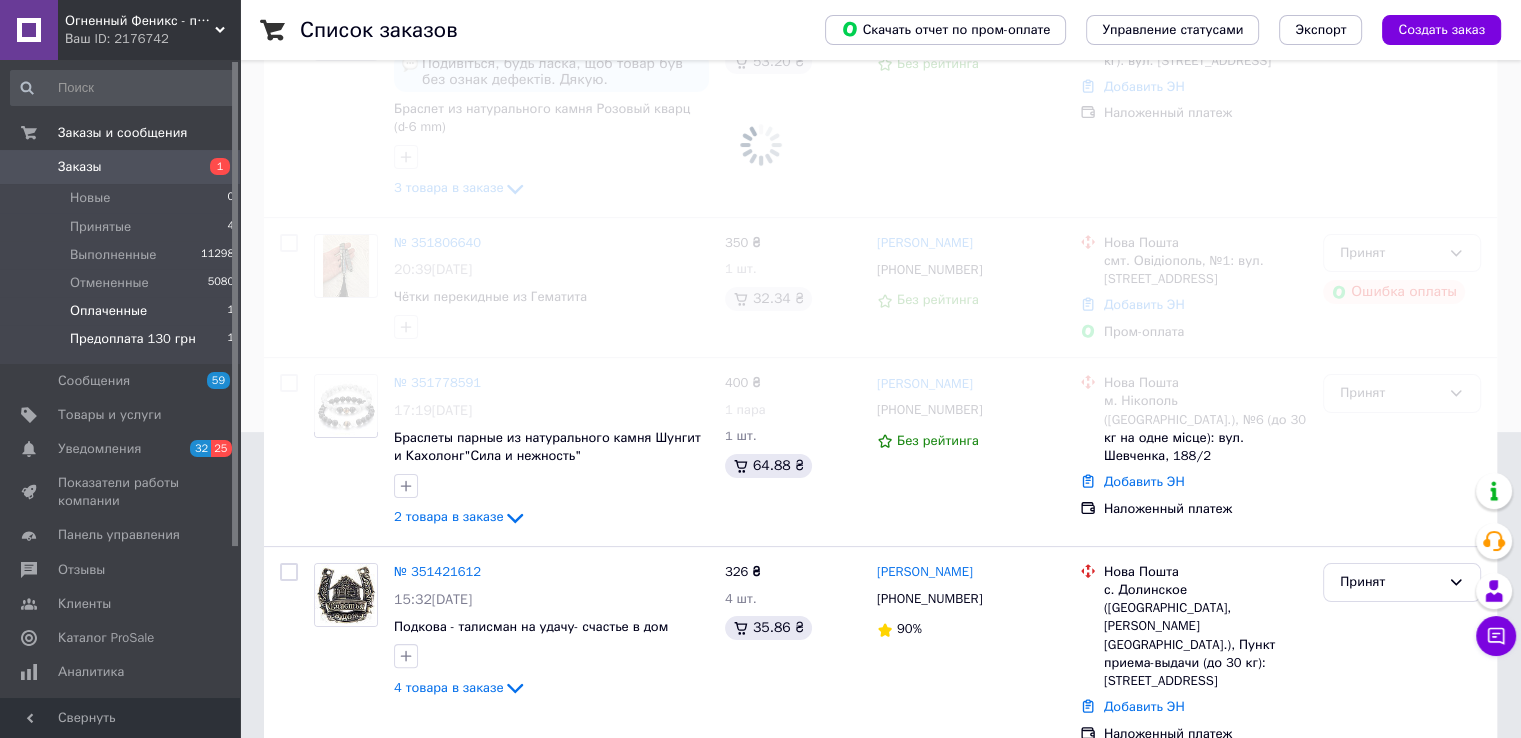 click on "Предоплата 130 грн" at bounding box center (133, 339) 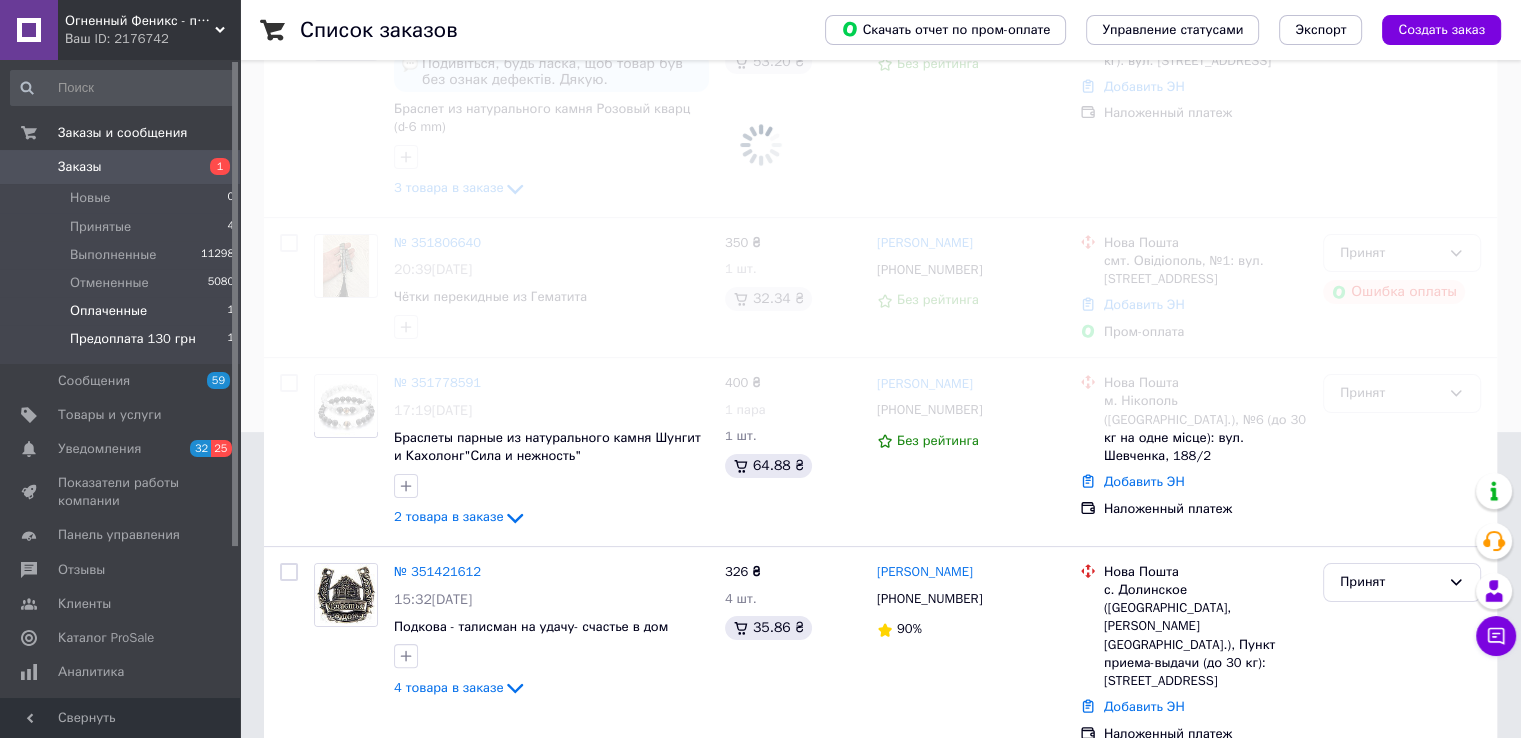 scroll, scrollTop: 0, scrollLeft: 0, axis: both 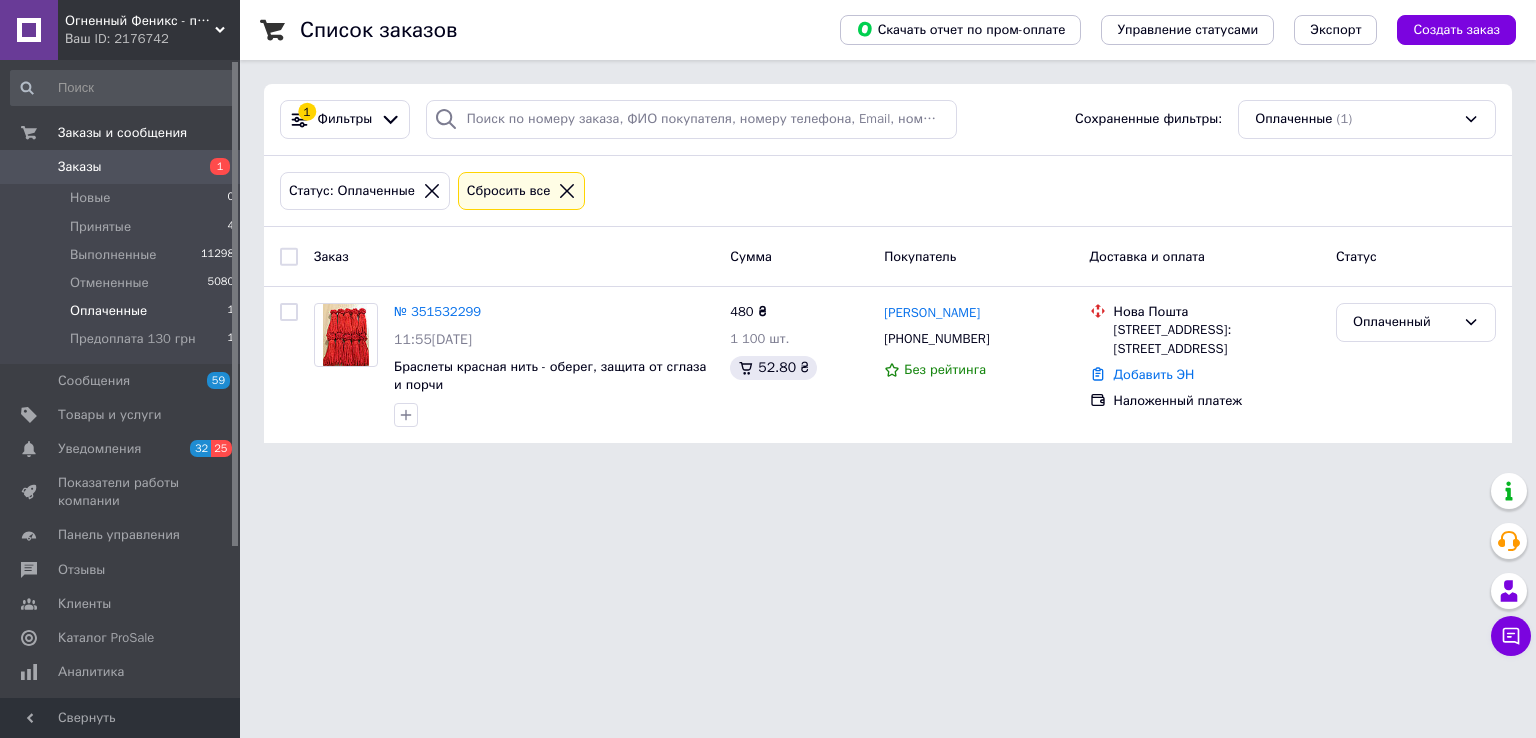 click on "Оплаченные" at bounding box center (108, 311) 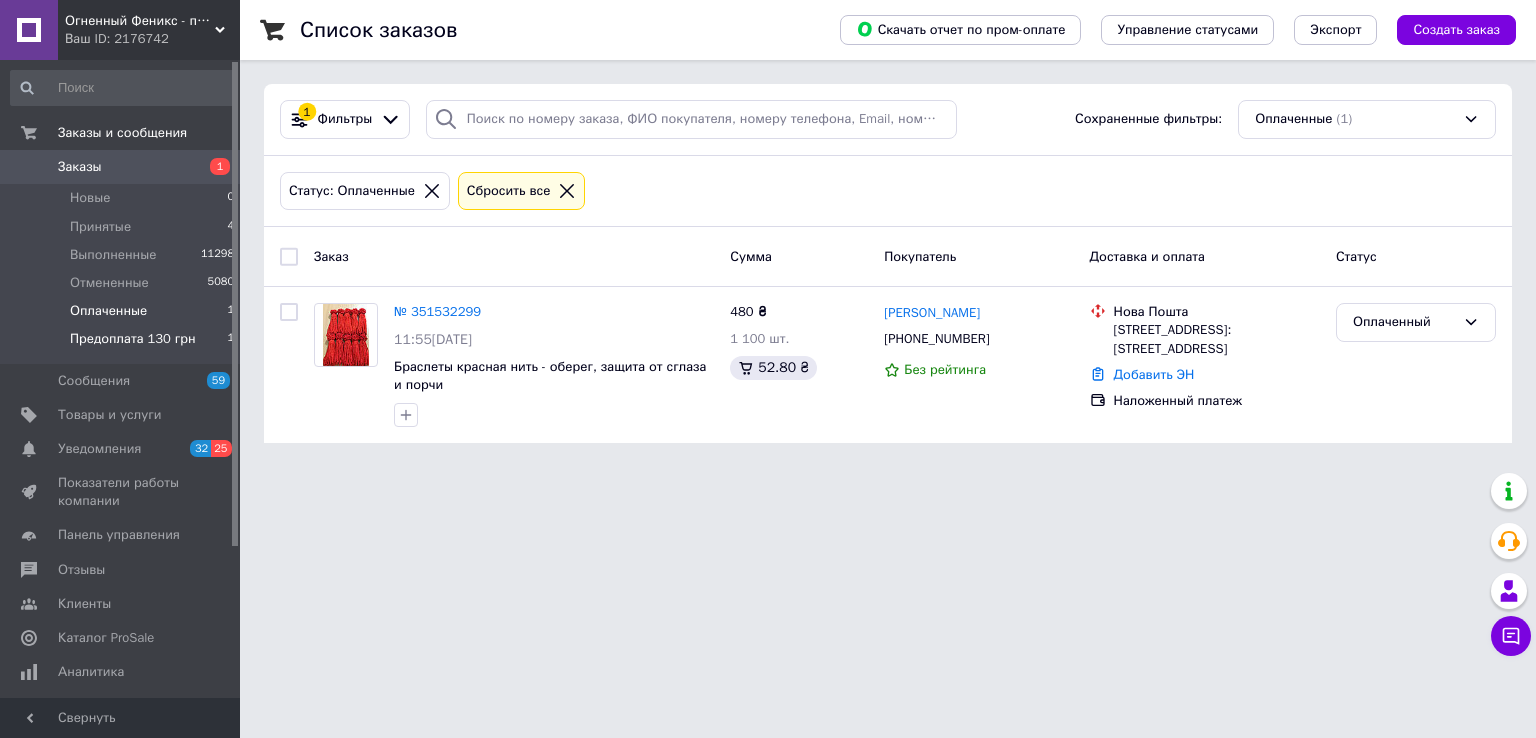click on "Предоплата 130 грн" at bounding box center (133, 339) 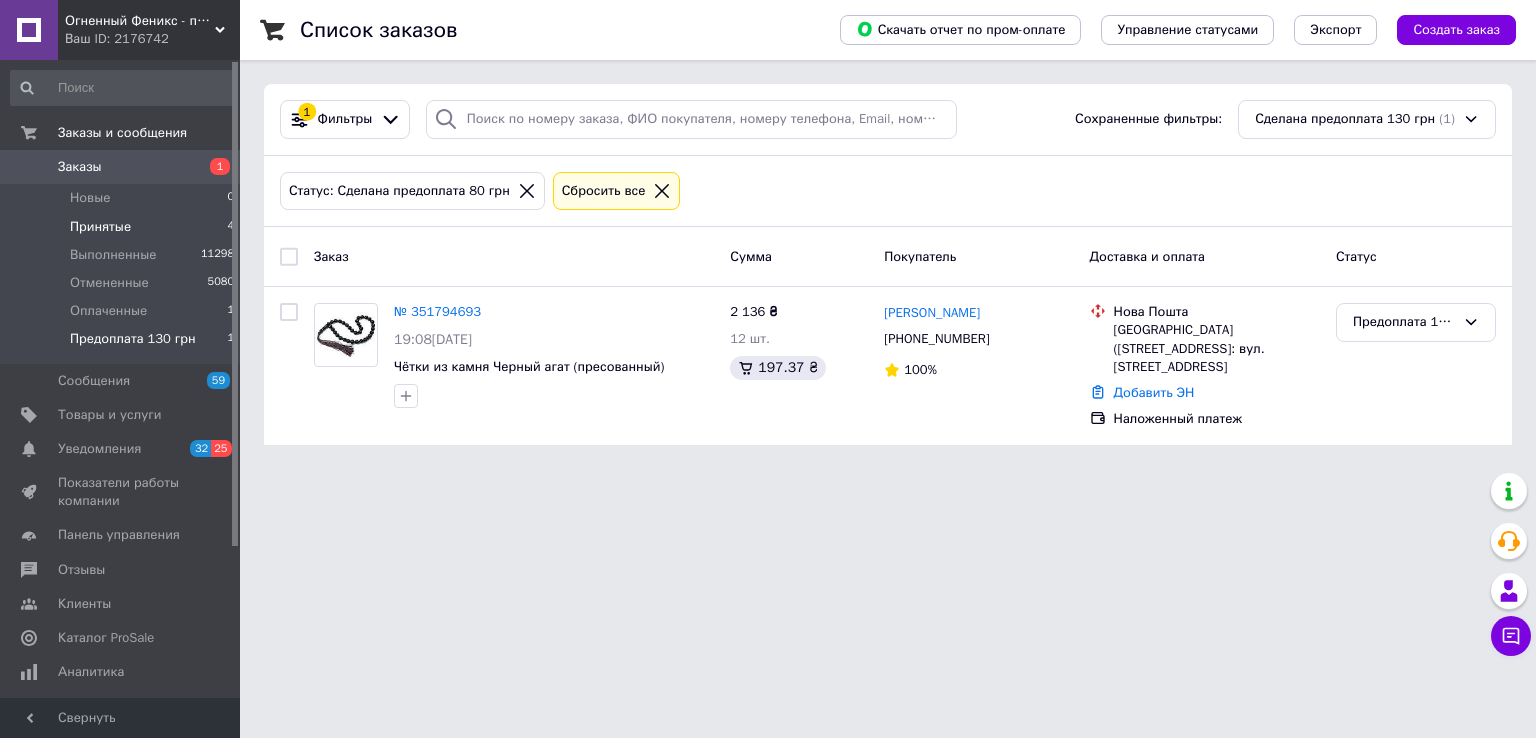 click on "Принятые 4" at bounding box center (123, 227) 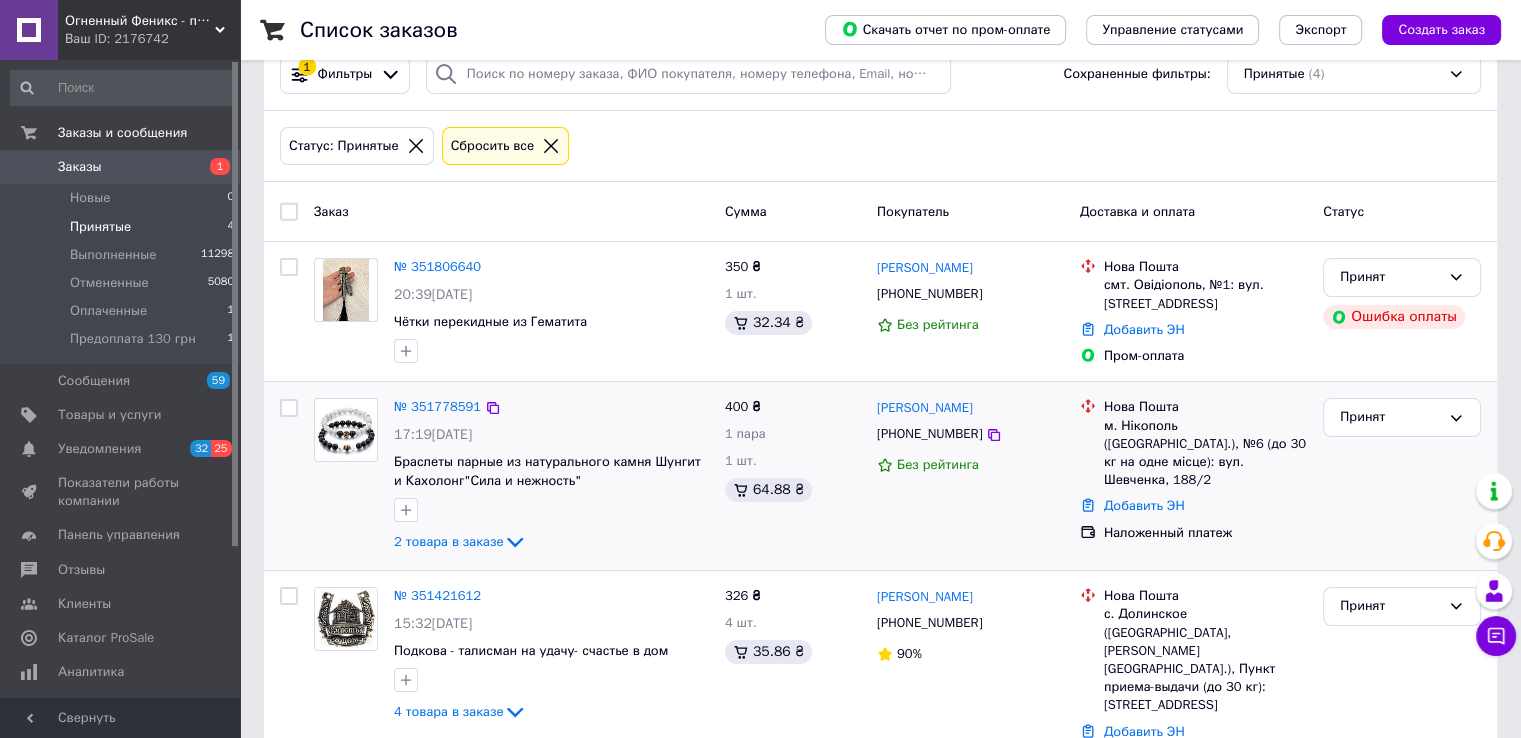 scroll, scrollTop: 70, scrollLeft: 0, axis: vertical 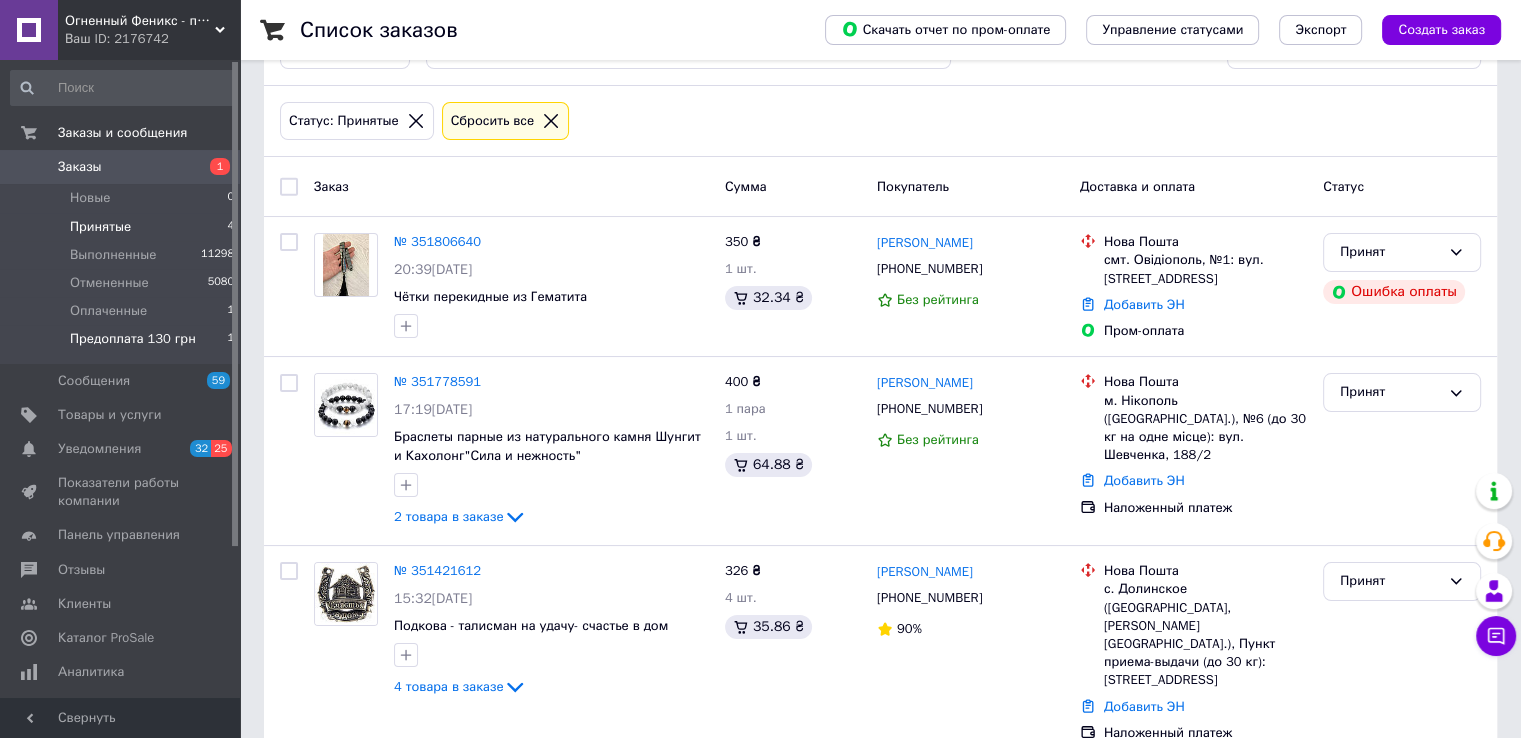 click on "Предоплата 130 грн" at bounding box center (133, 339) 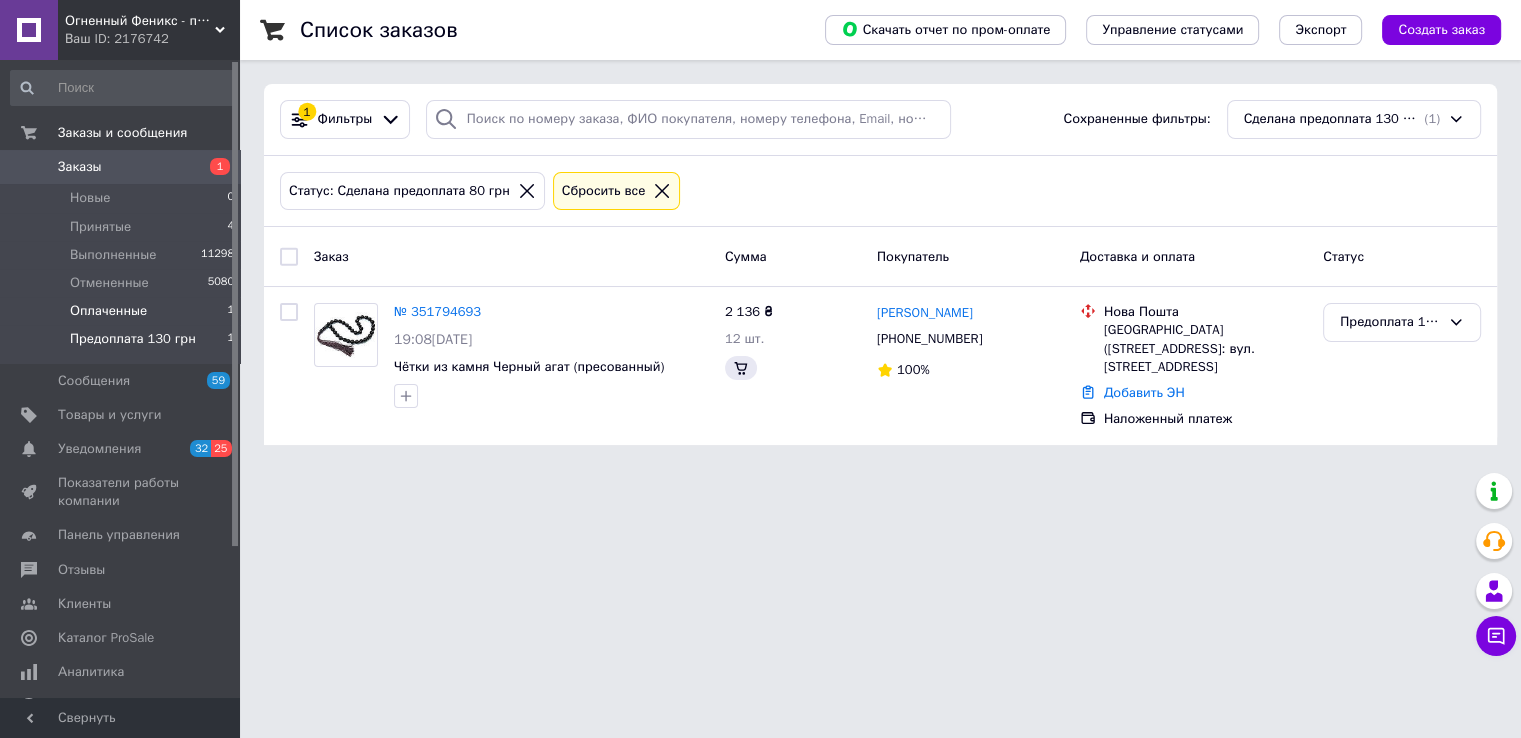 scroll, scrollTop: 0, scrollLeft: 0, axis: both 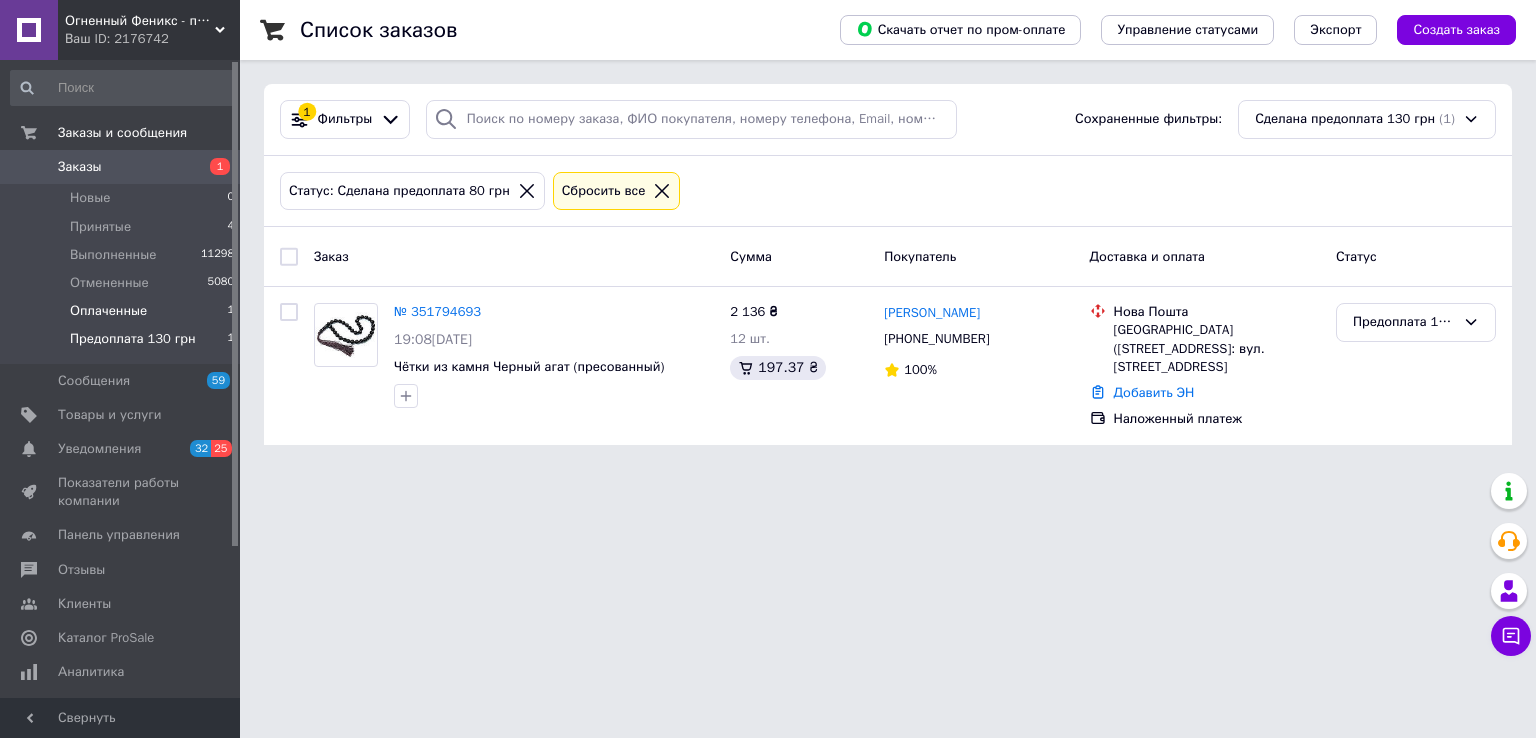 click on "Оплаченные 1" at bounding box center [123, 311] 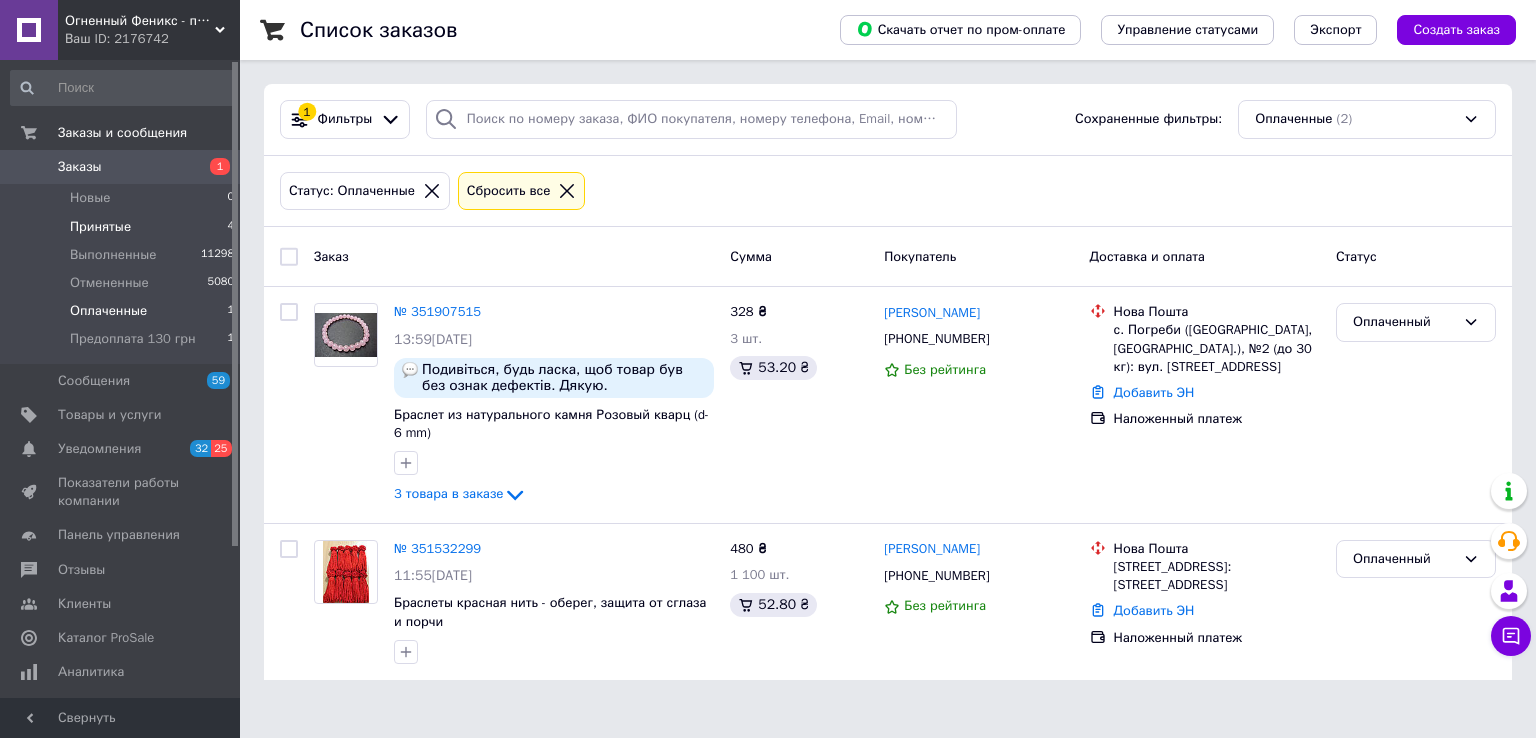 click on "Принятые" at bounding box center [100, 227] 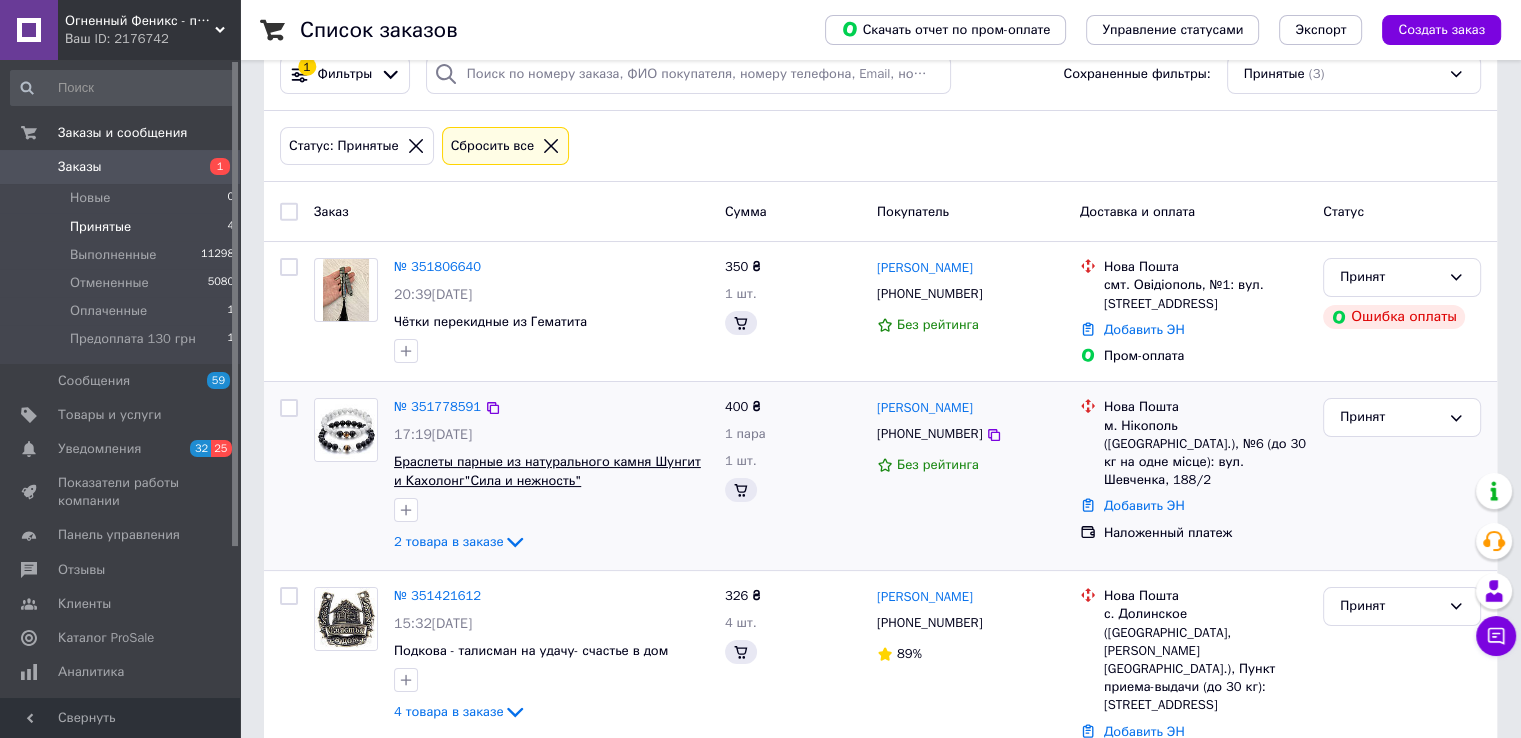 scroll, scrollTop: 70, scrollLeft: 0, axis: vertical 